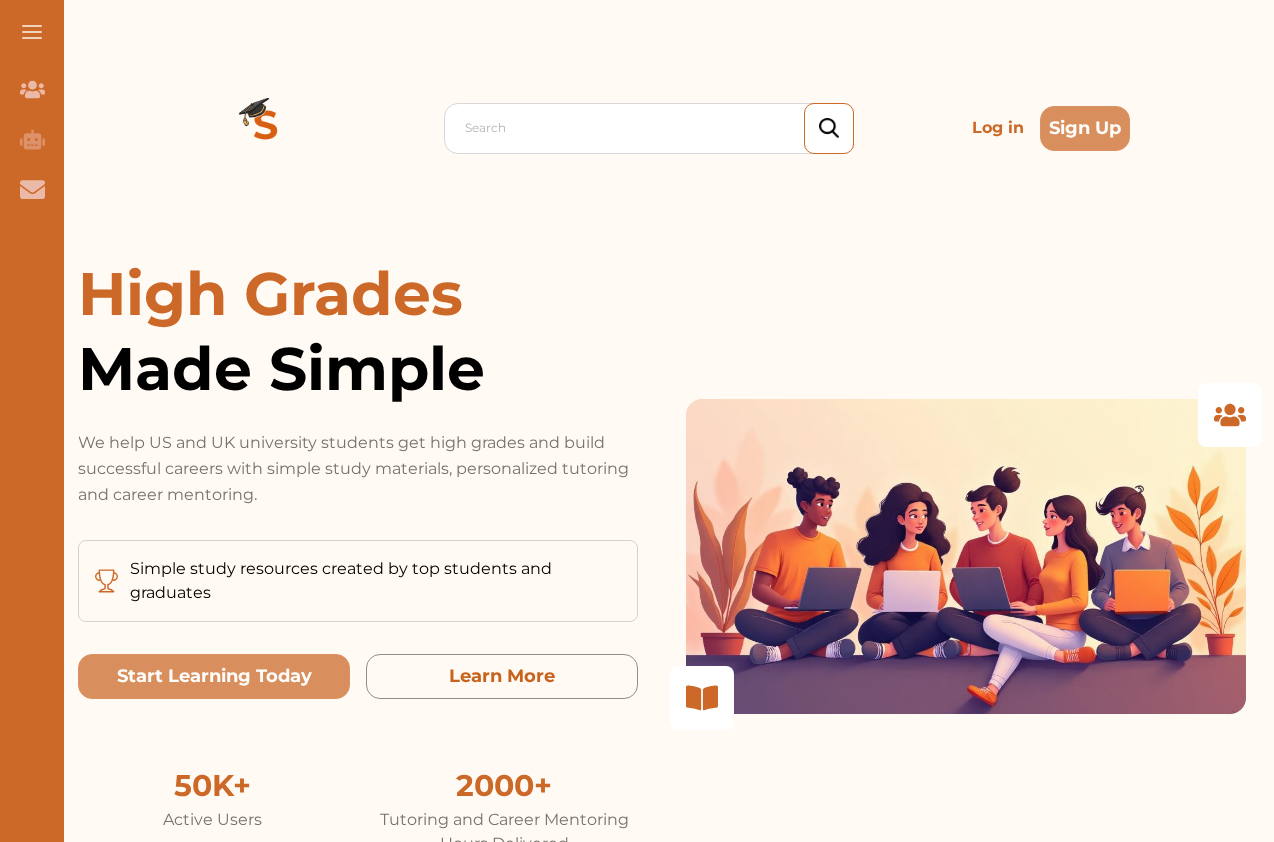 scroll, scrollTop: 0, scrollLeft: 0, axis: both 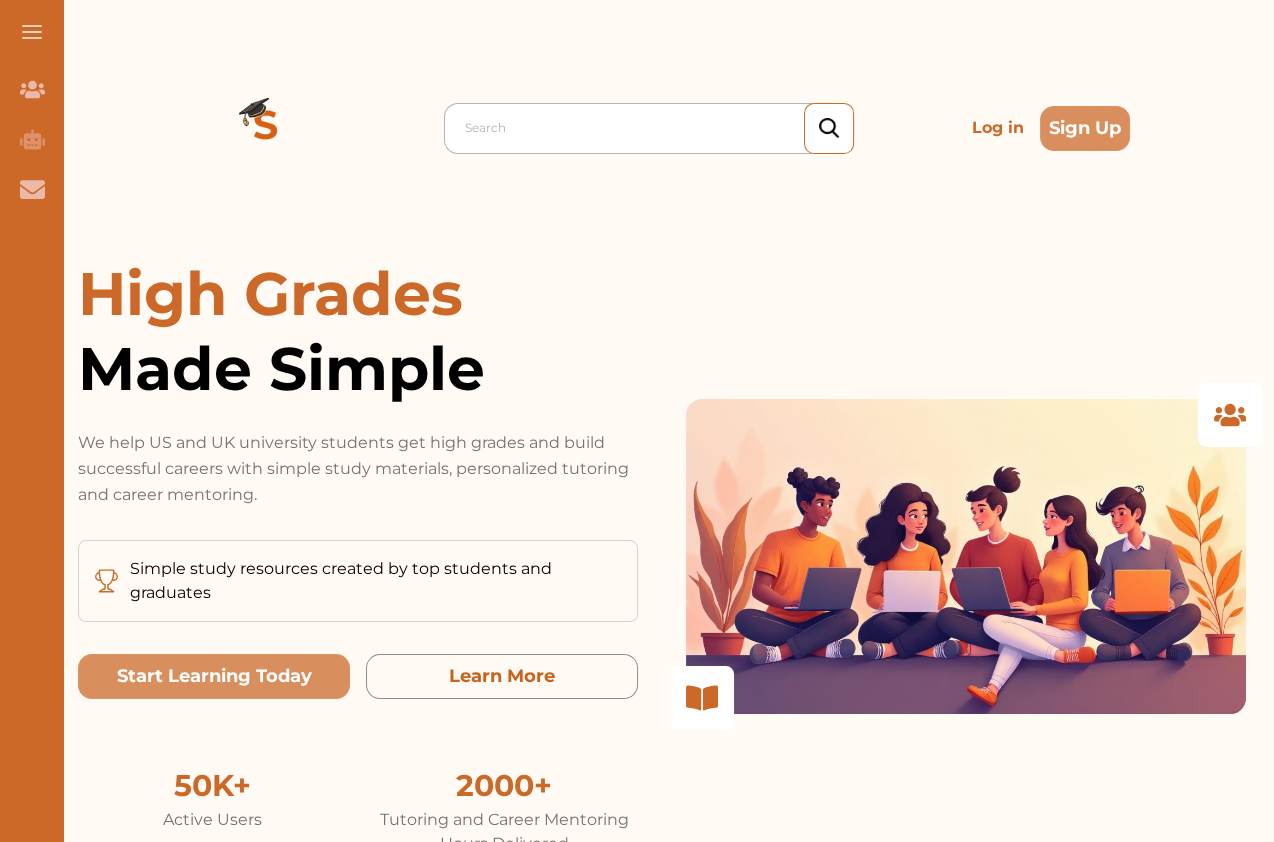 click on "Search" at bounding box center [654, 128] 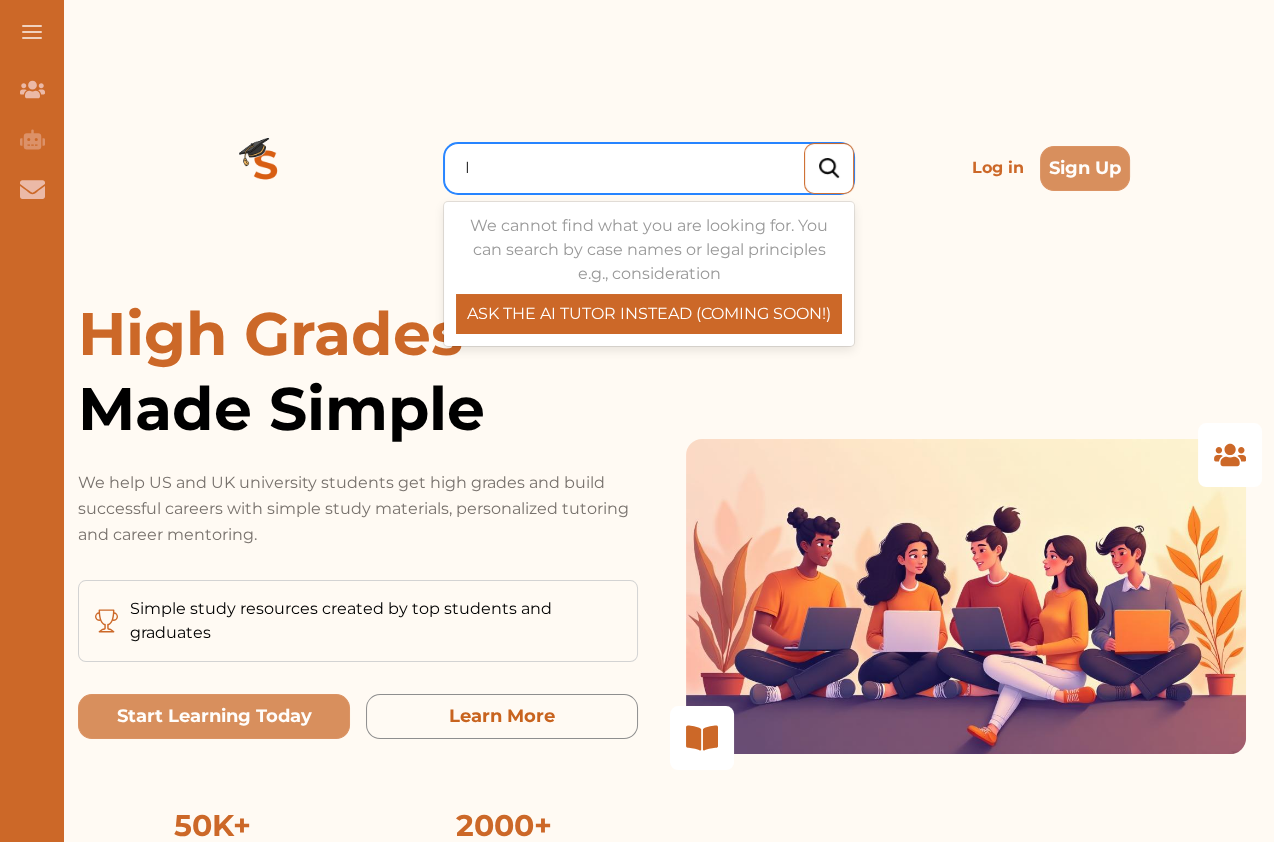 scroll, scrollTop: 0, scrollLeft: 0, axis: both 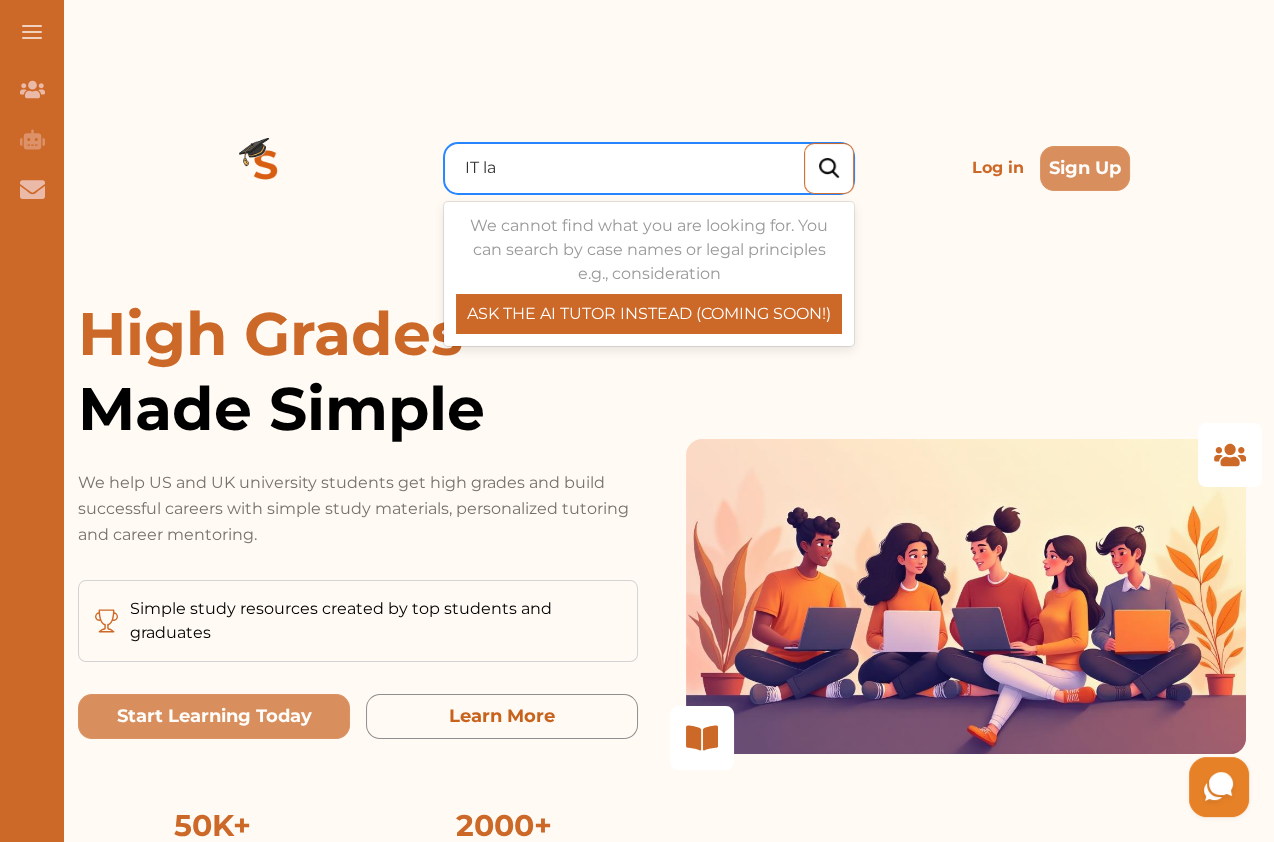 type on "IT law" 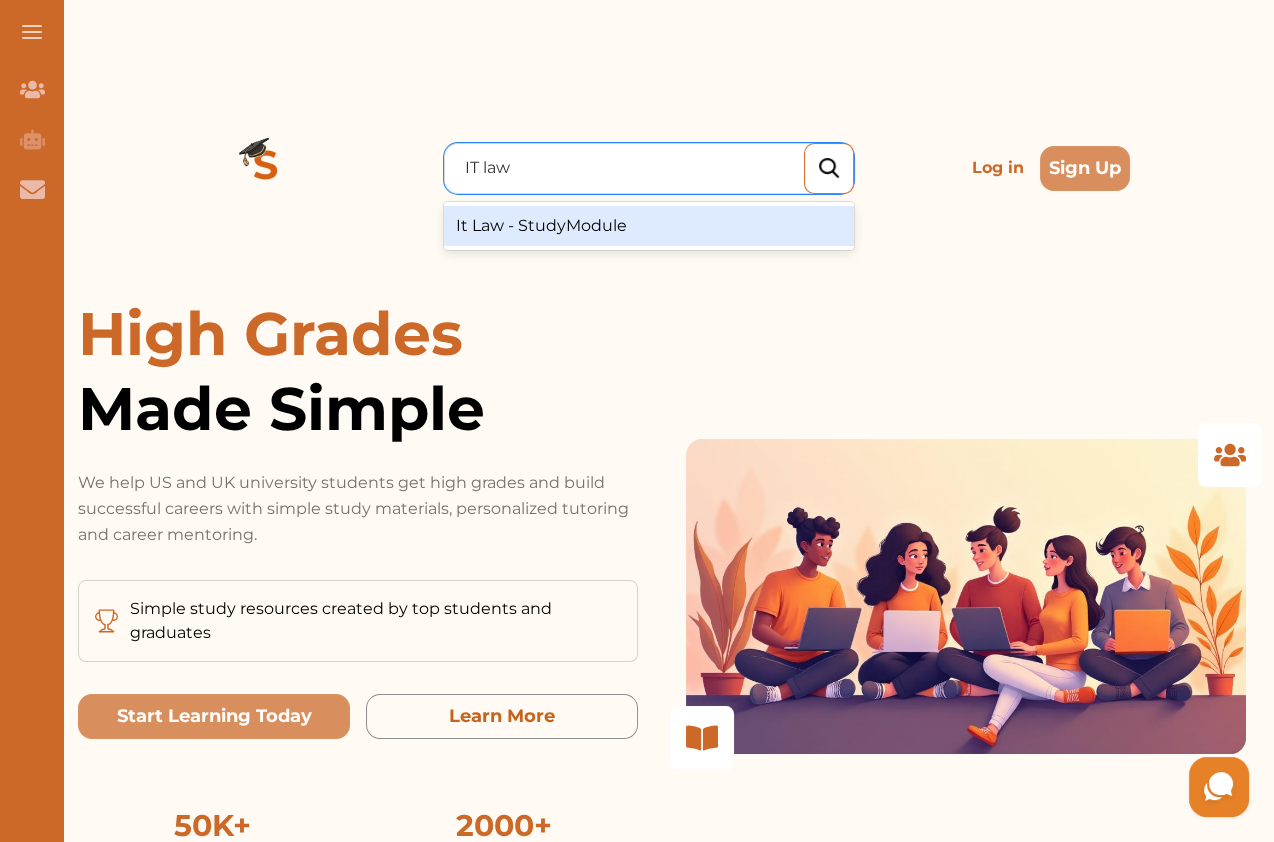 click on "It Law  -  StudyModule" at bounding box center [649, 226] 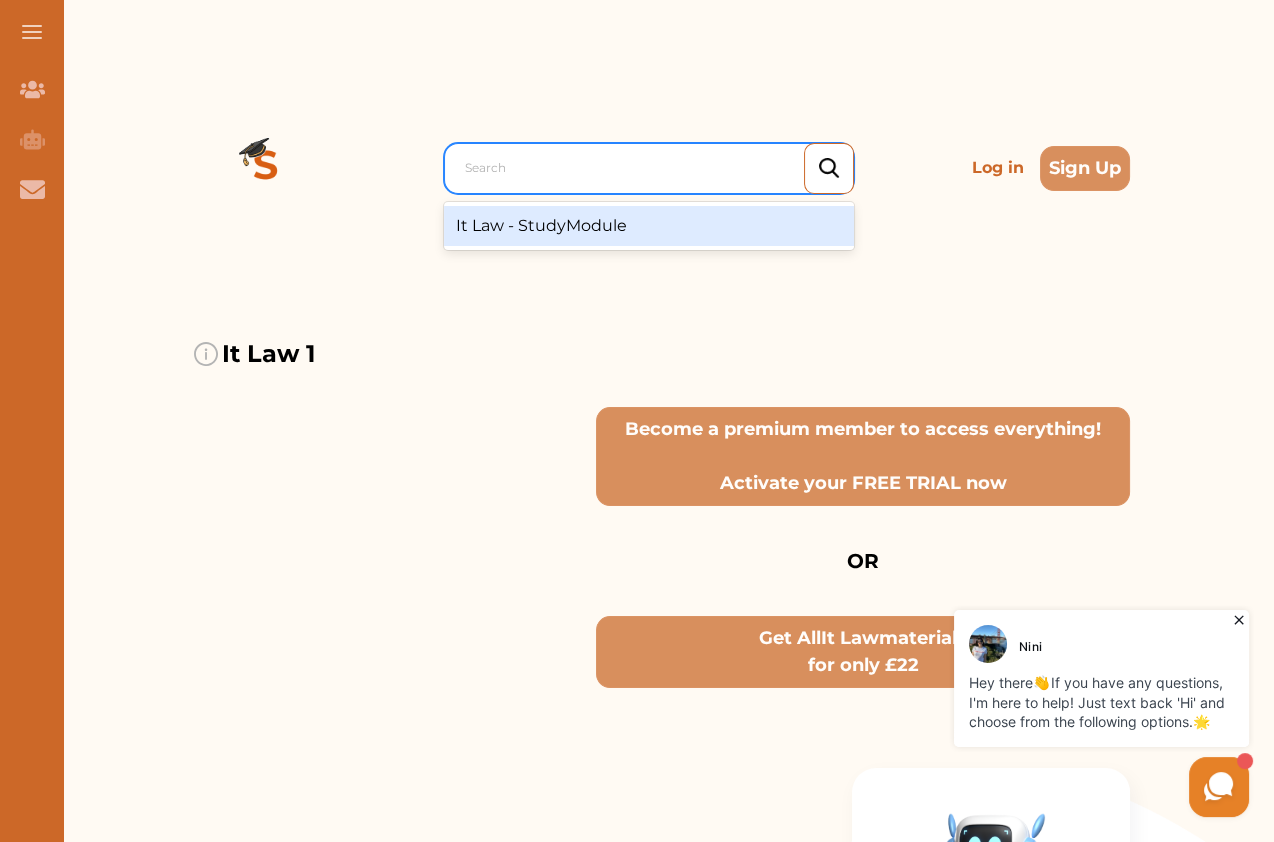 click on "Search" at bounding box center (654, 168) 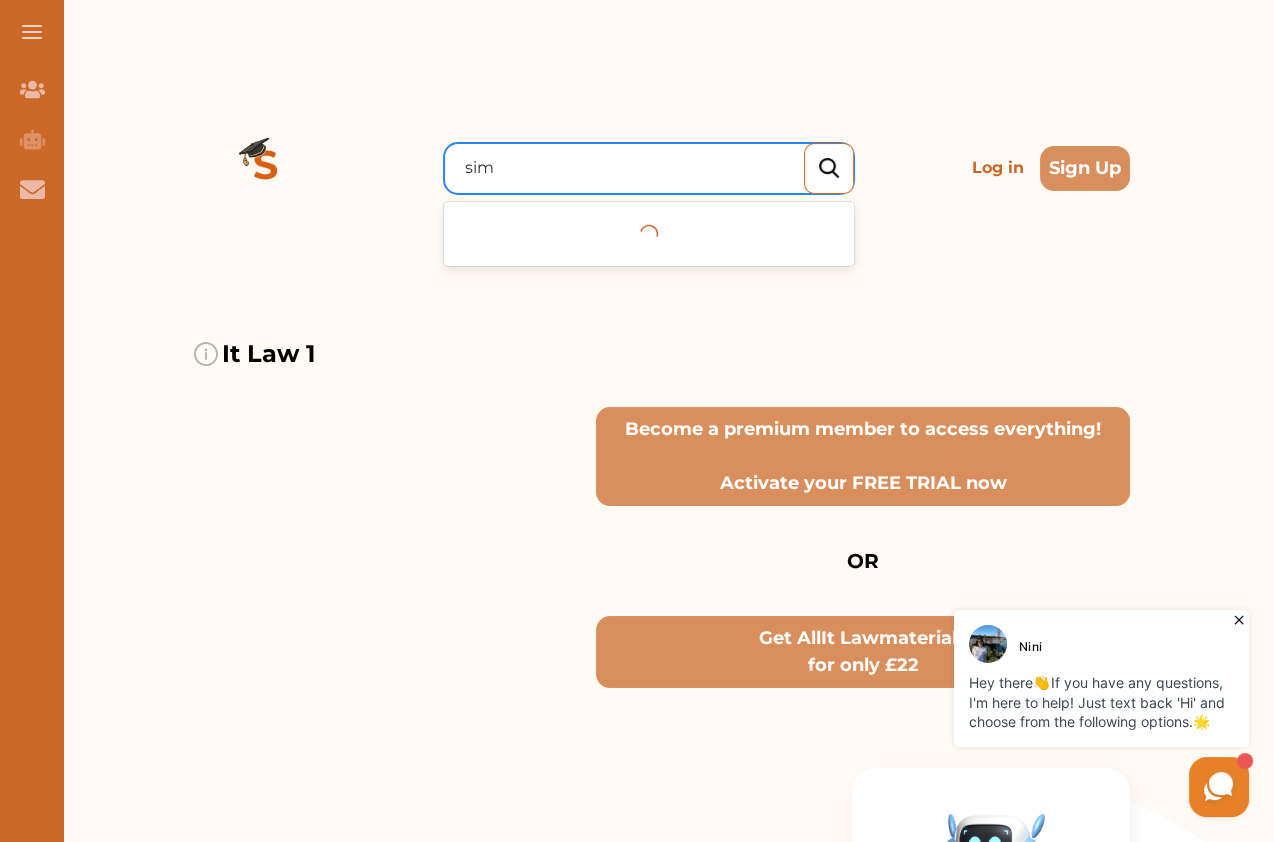 type on "sim v" 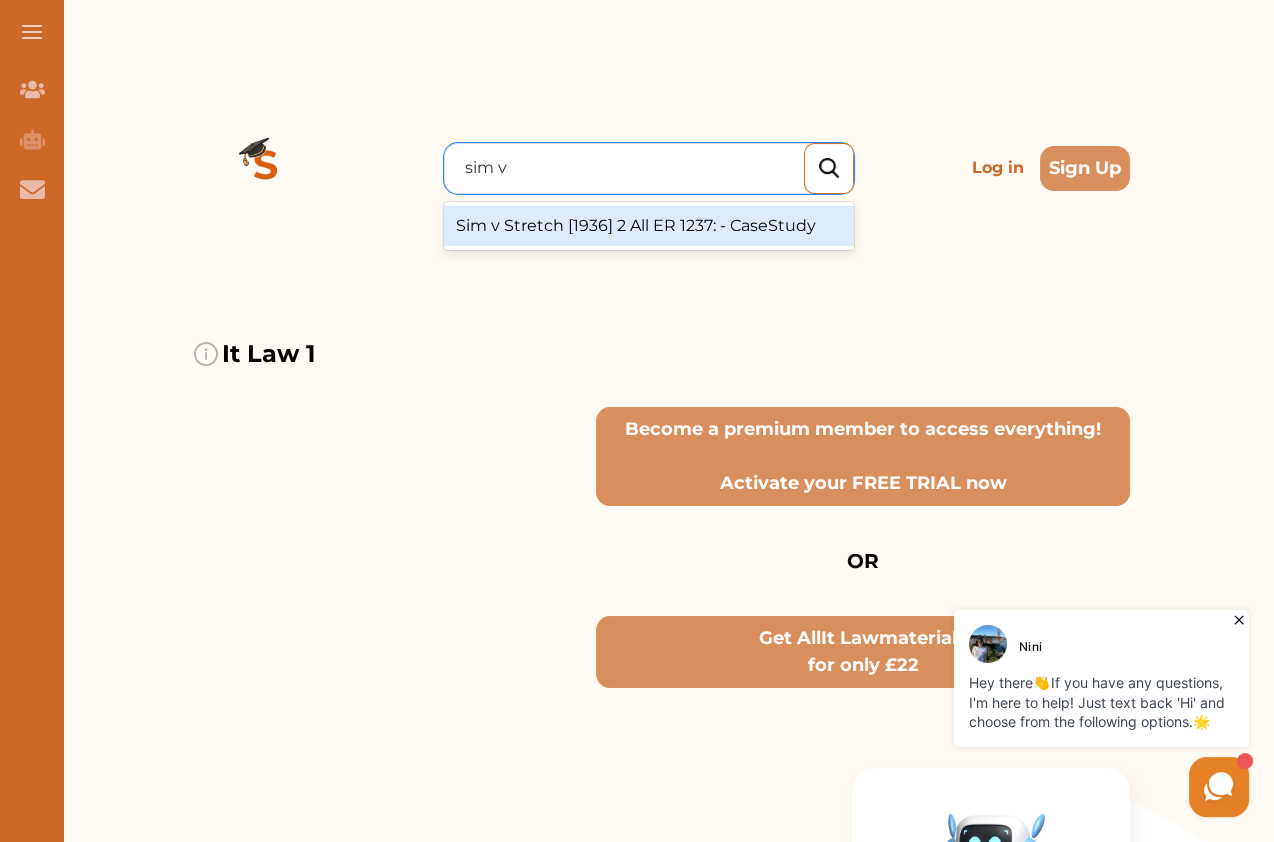 click on "Sim v Stretch [1936] 2 All ER 1237:  -  CaseStudy" at bounding box center [649, 226] 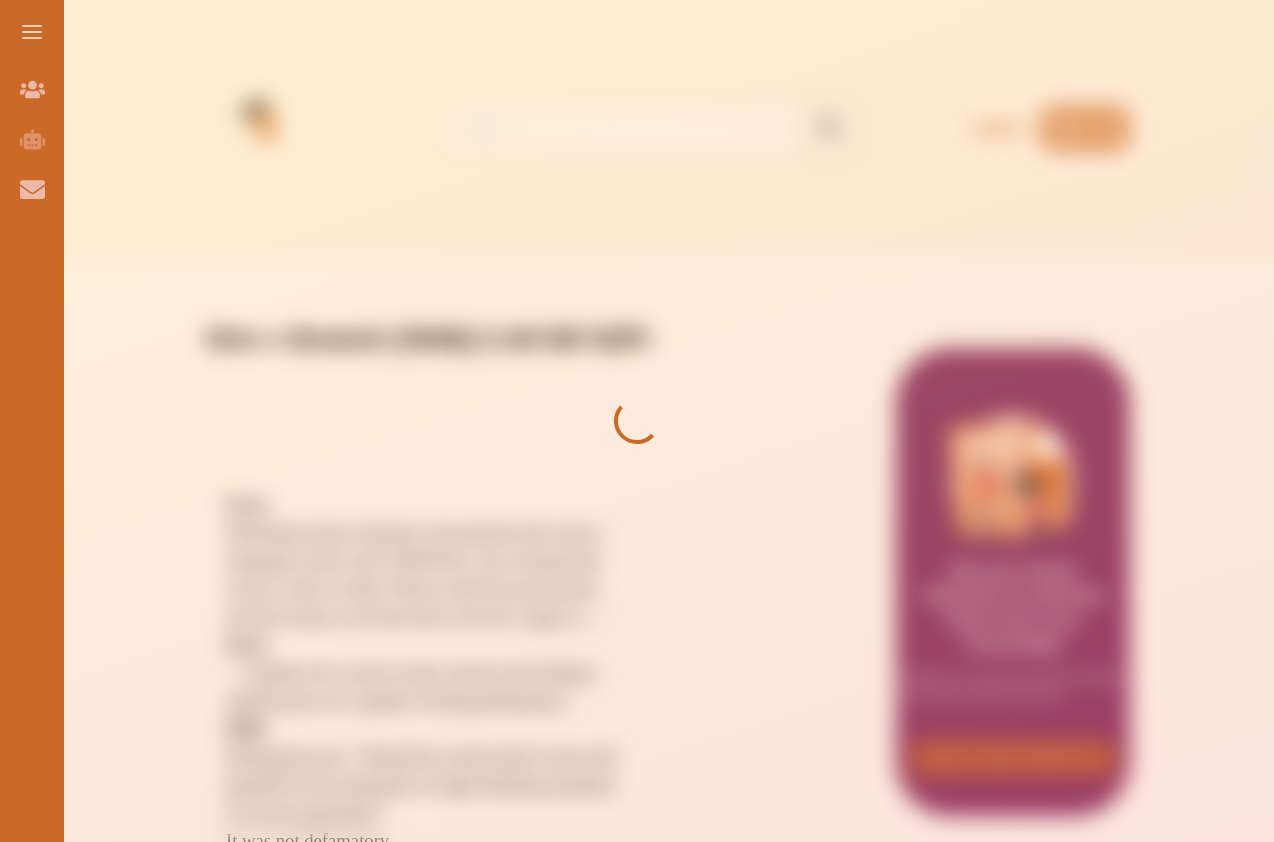 scroll, scrollTop: 0, scrollLeft: 0, axis: both 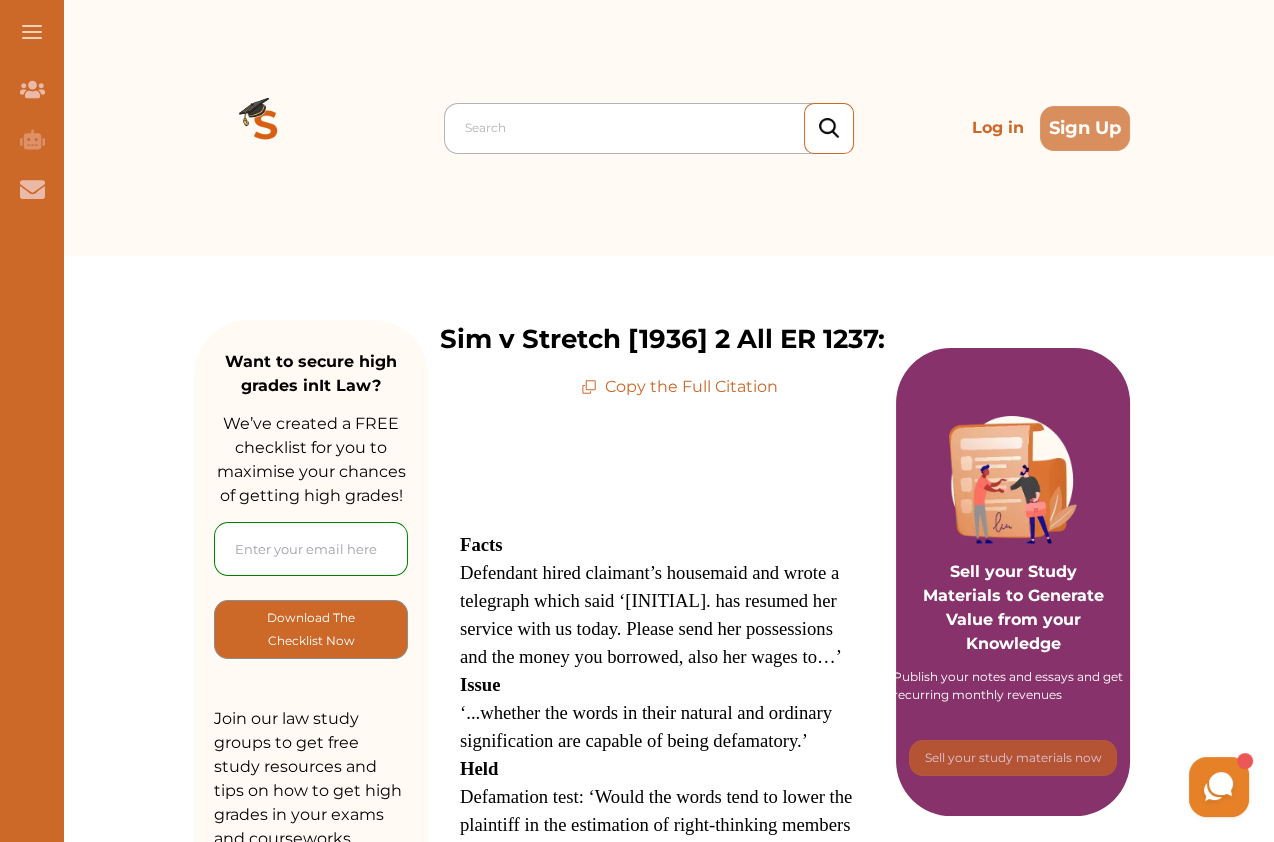 click at bounding box center [654, 128] 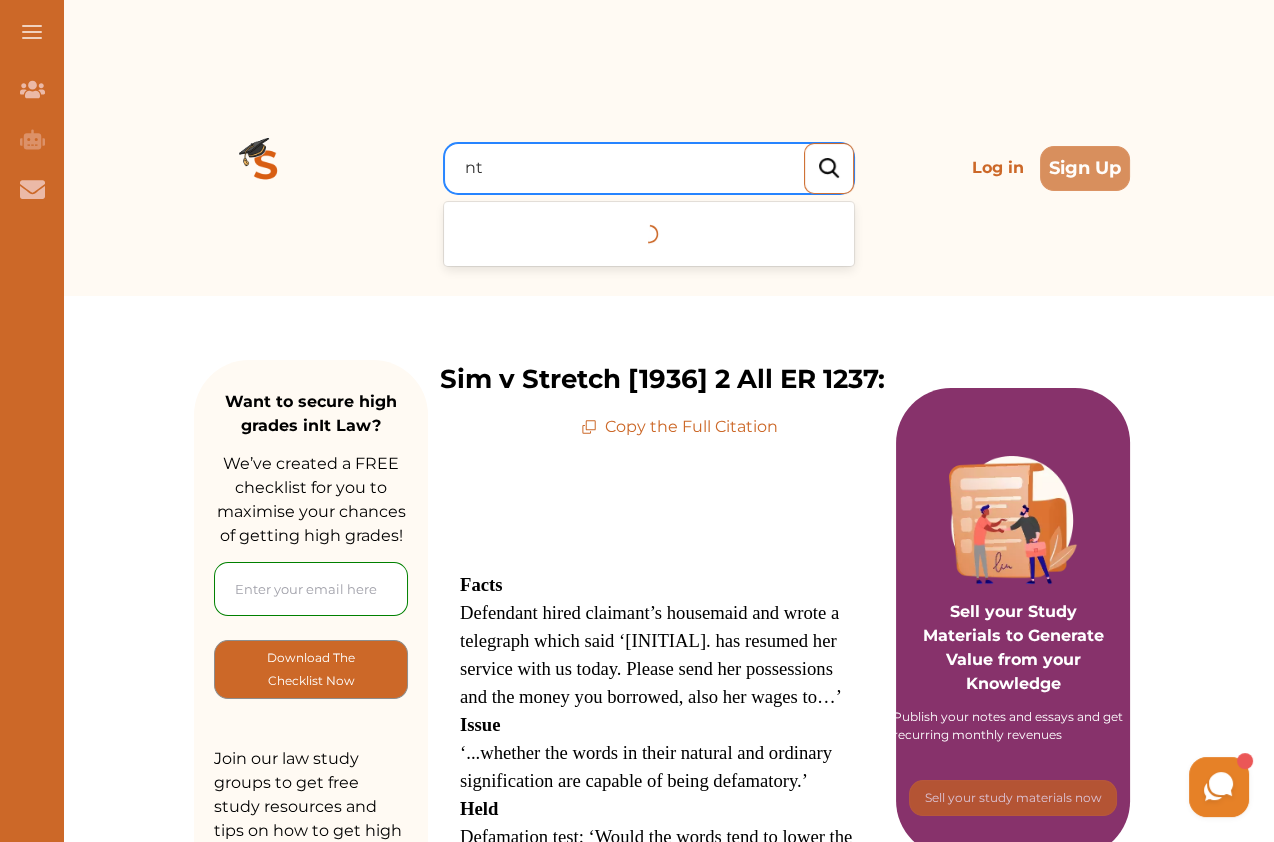 type on "nt1" 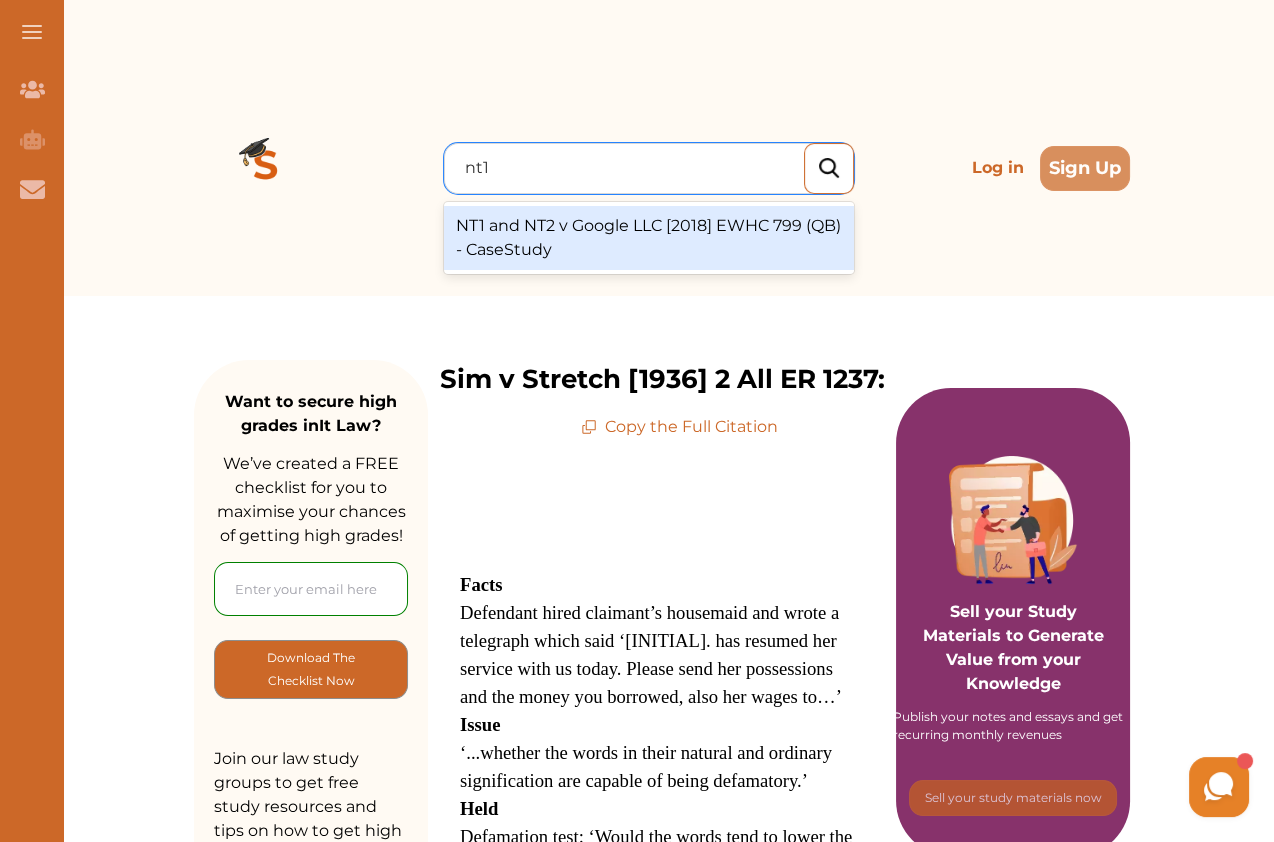 click on "NT1 and NT2 v Google LLC [2018] EWHC 799 (QB)  -  CaseStudy" at bounding box center [649, 238] 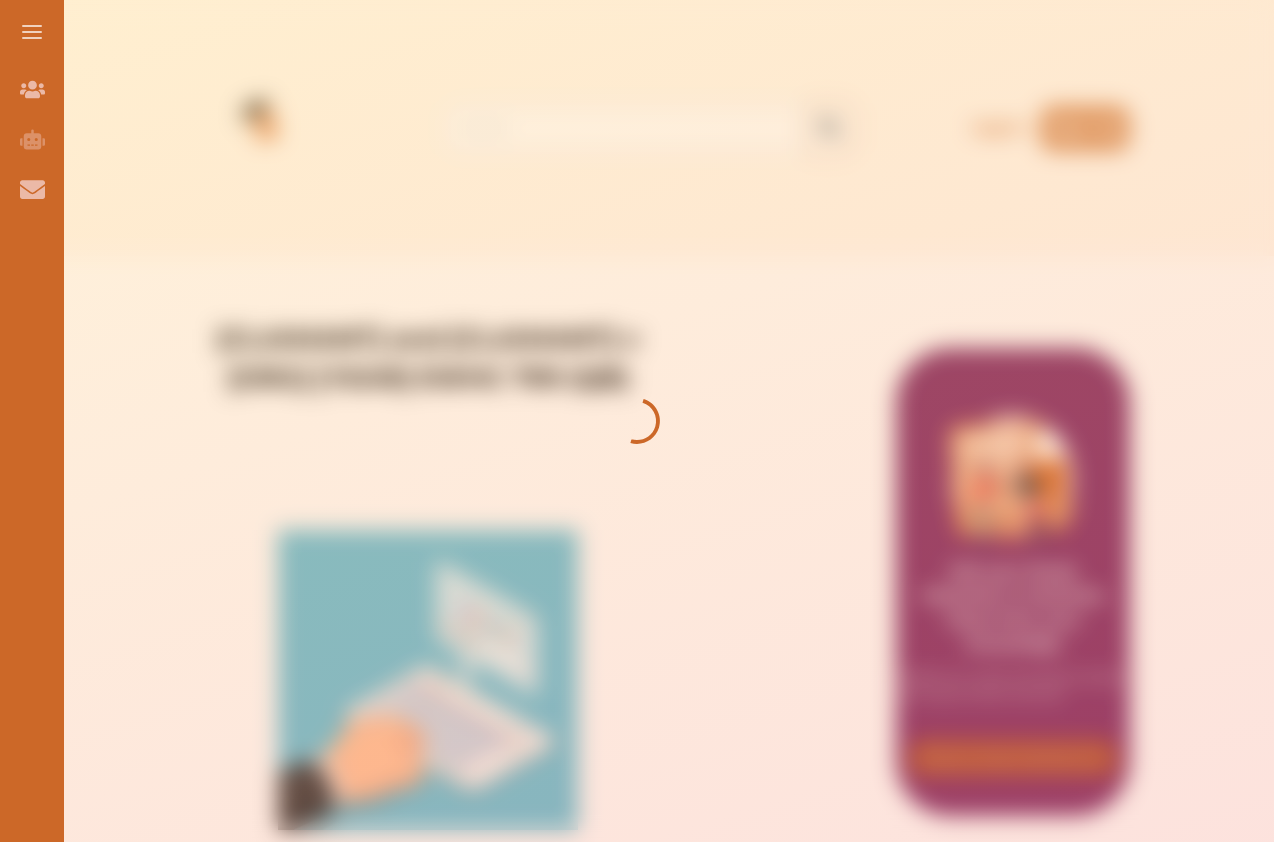 scroll, scrollTop: 0, scrollLeft: 0, axis: both 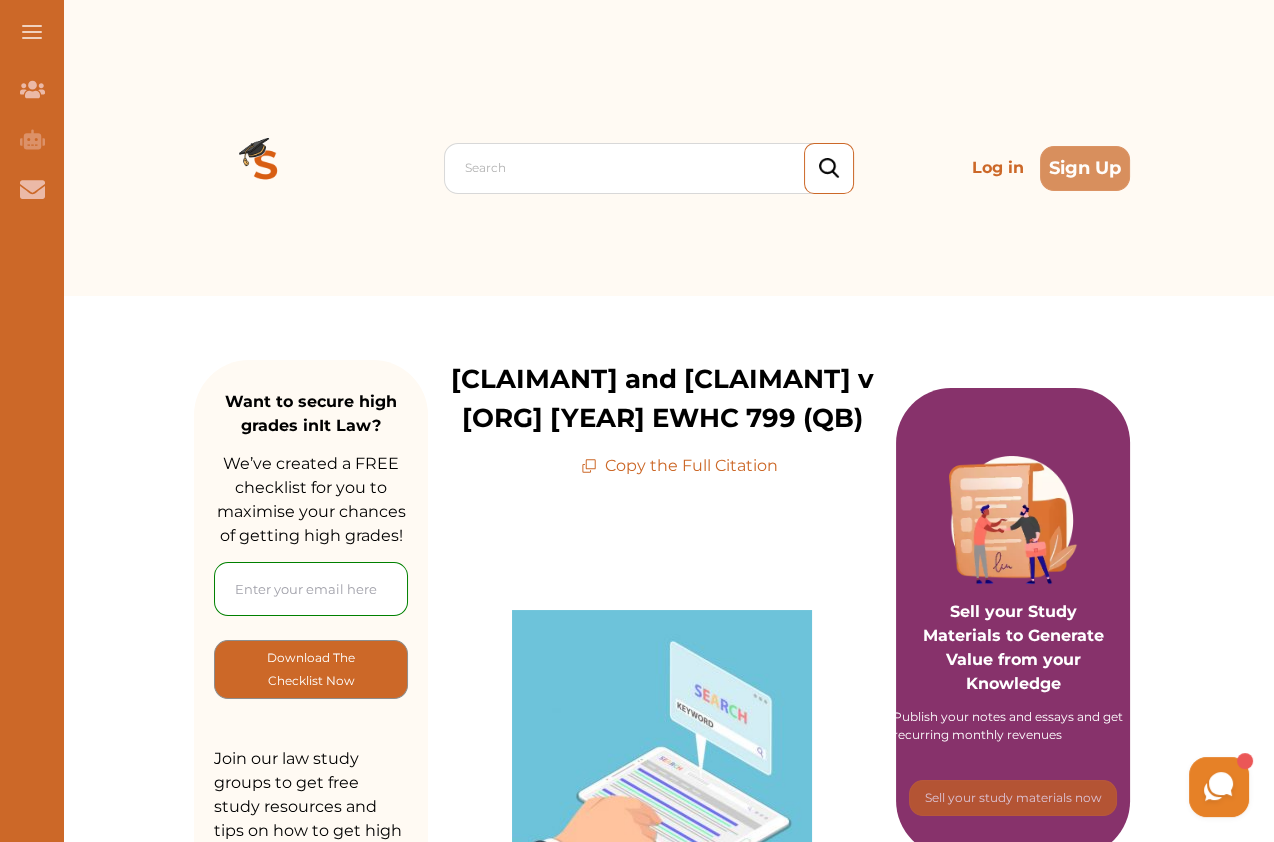 click on "Search" at bounding box center (649, 168) 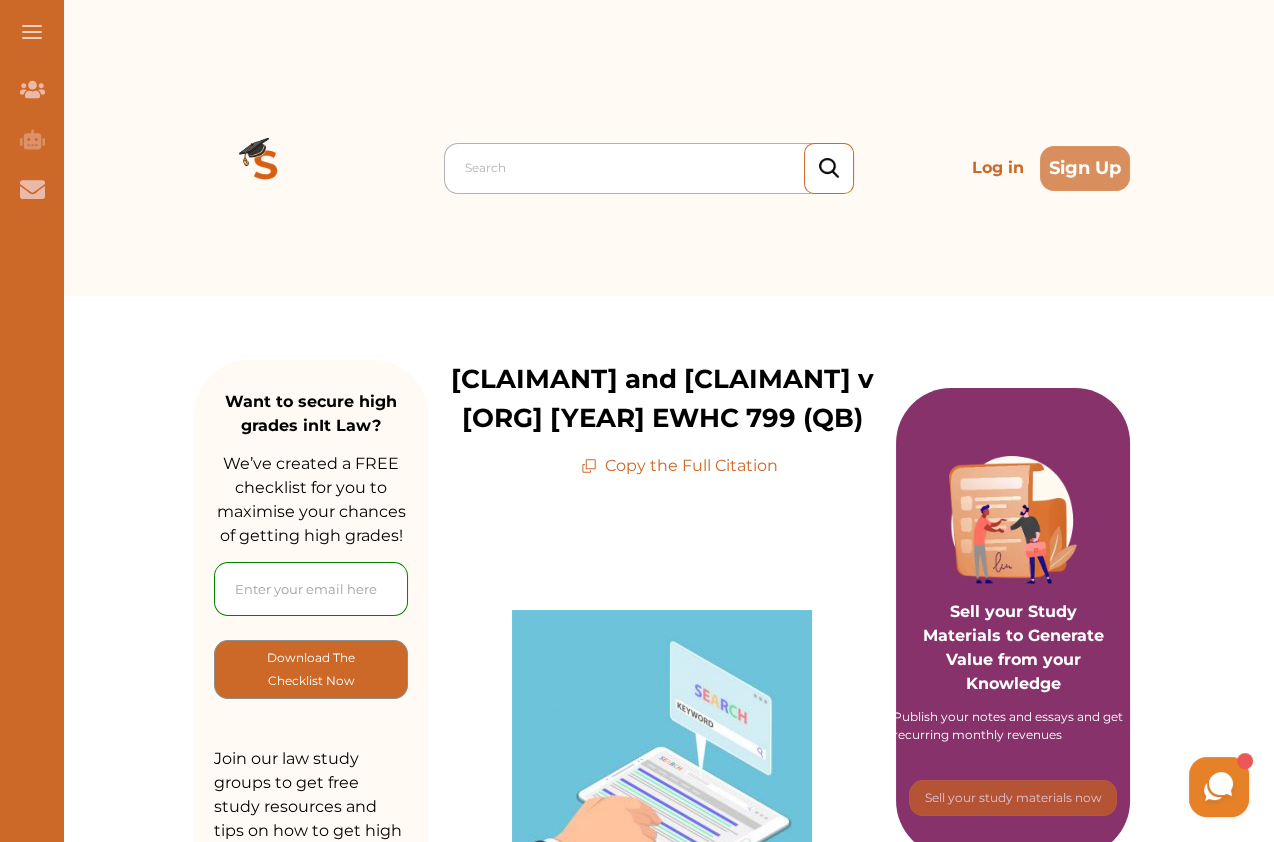 click at bounding box center (654, 168) 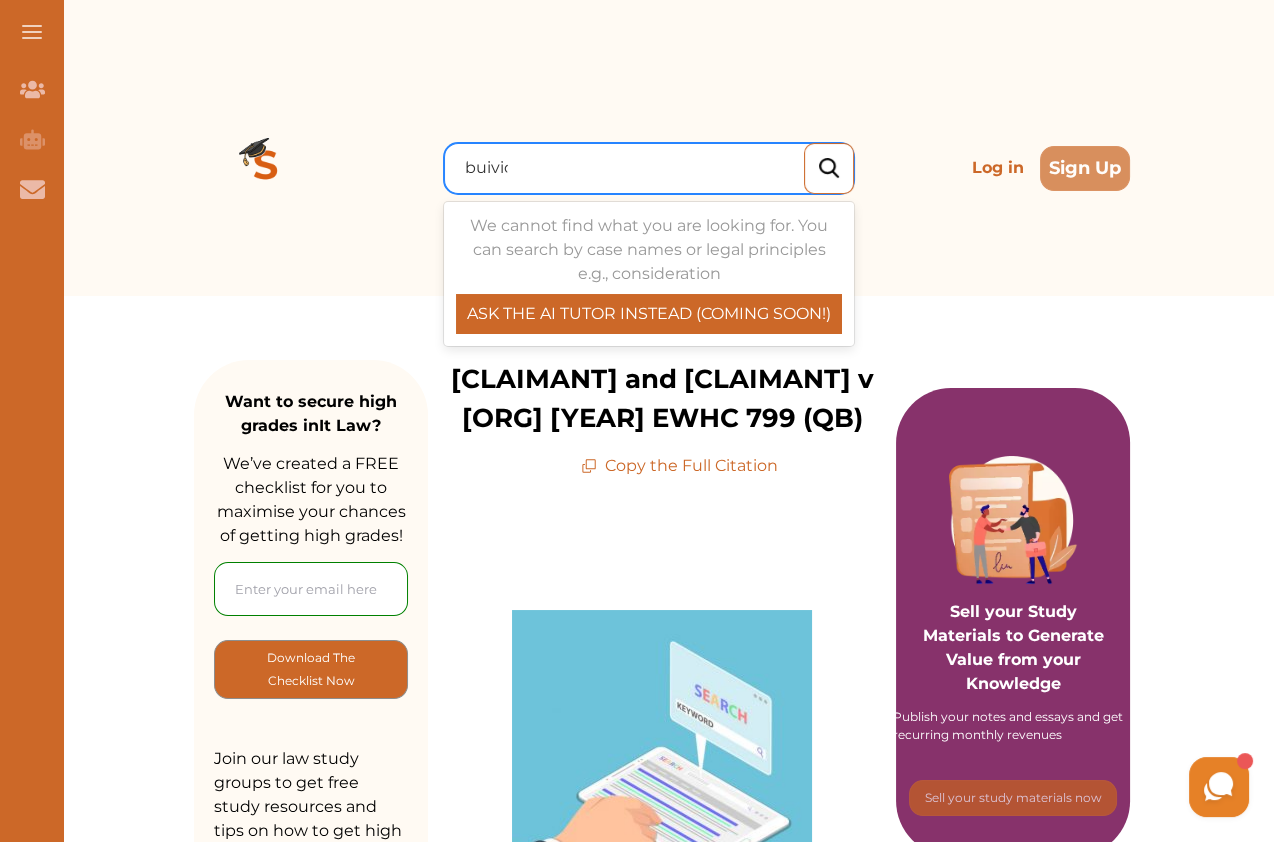 type on "buivids" 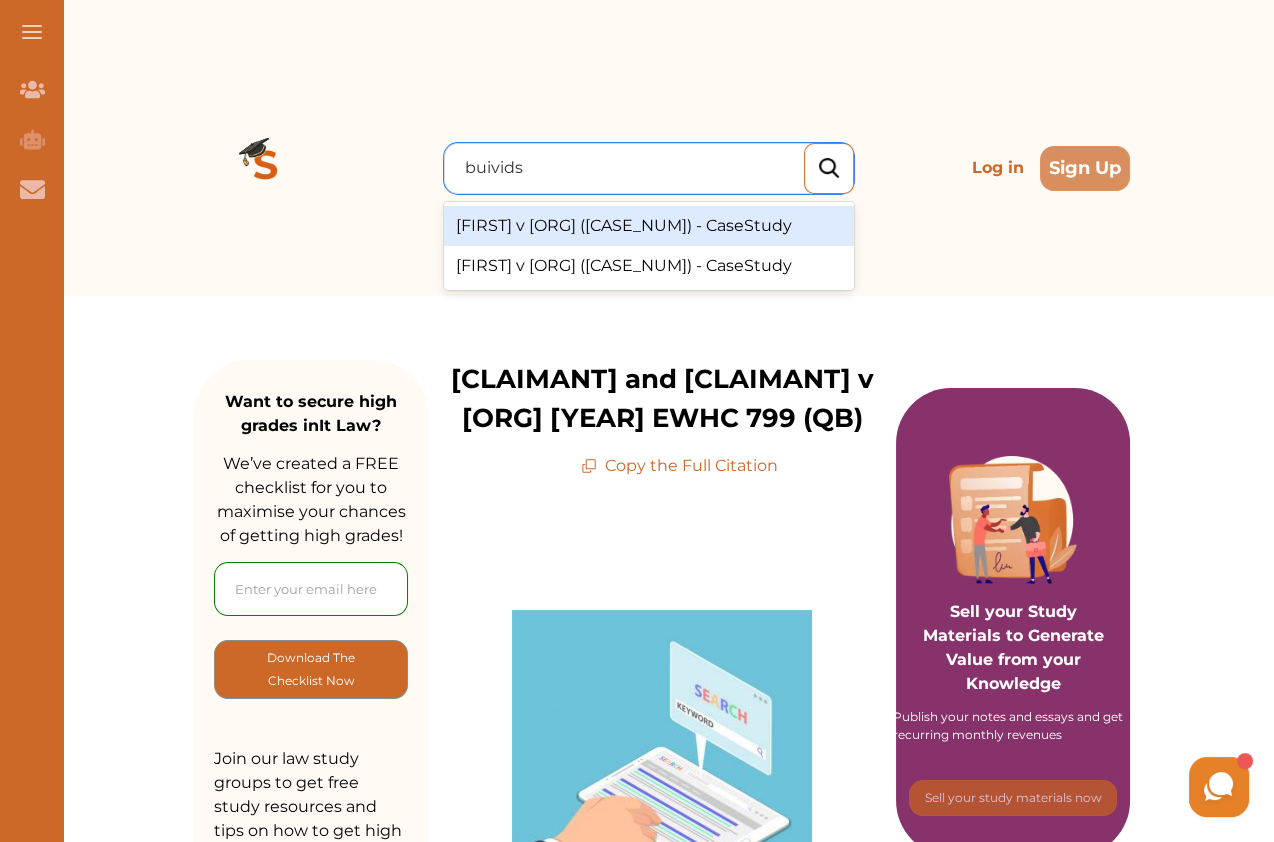 click on "[FIRST] v [ORG] ([CASE_NUM])  -  CaseStudy" at bounding box center (649, 226) 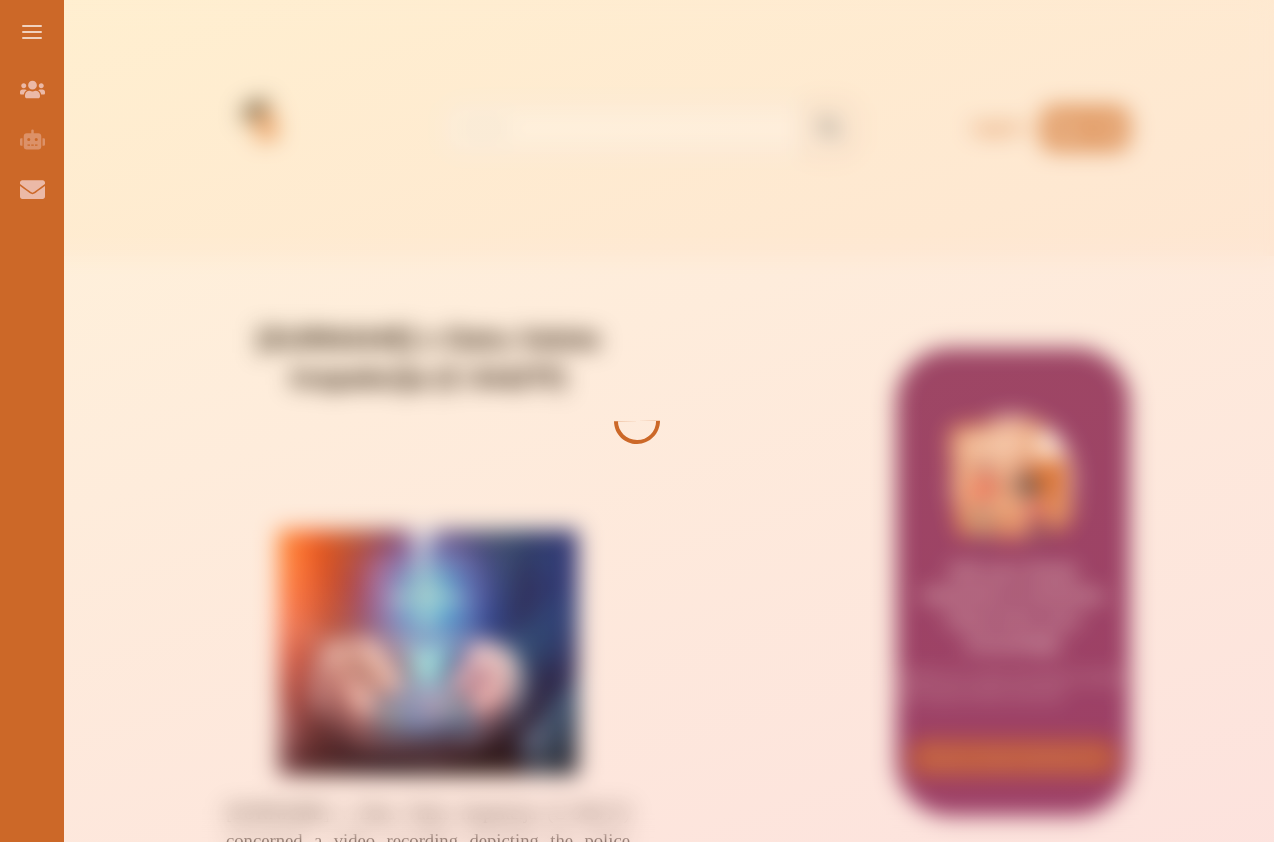 scroll, scrollTop: 0, scrollLeft: 0, axis: both 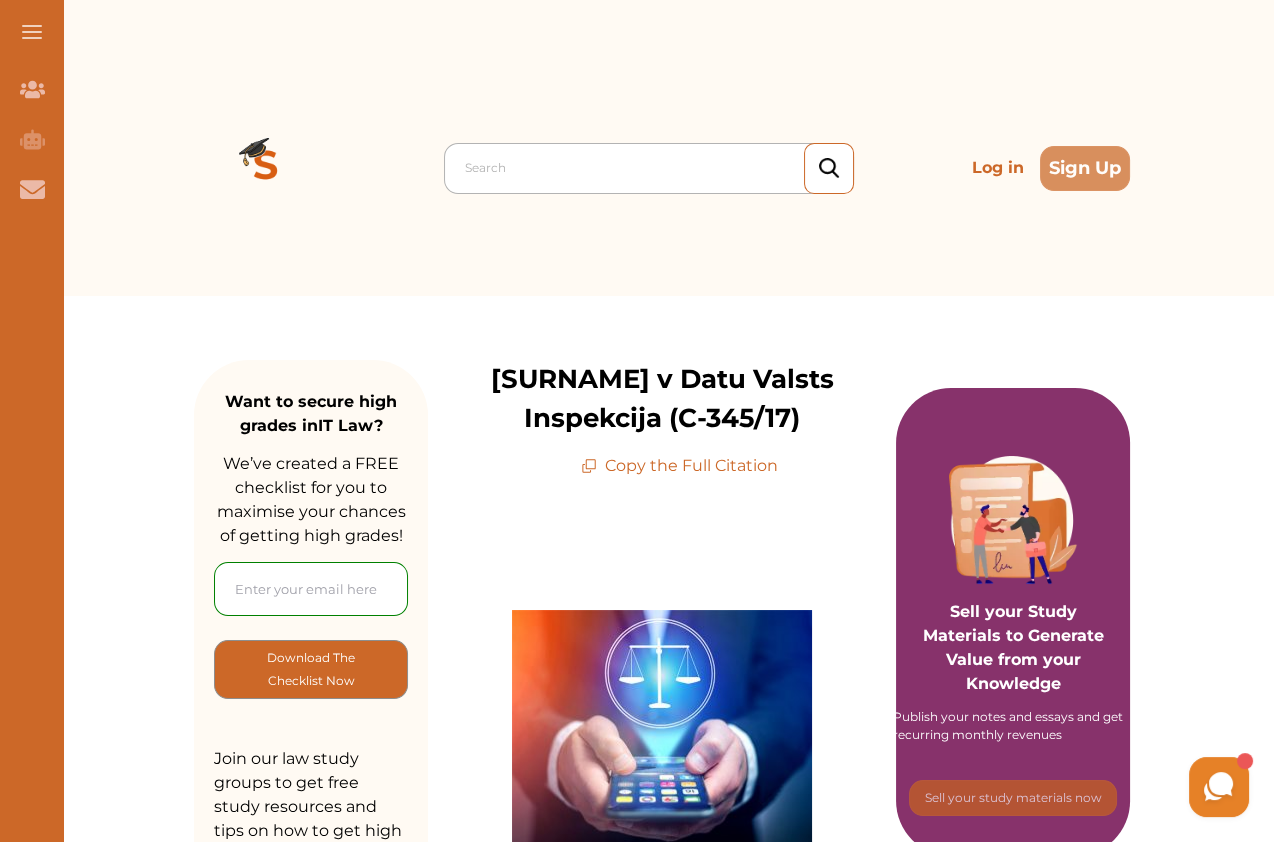 click at bounding box center [654, 168] 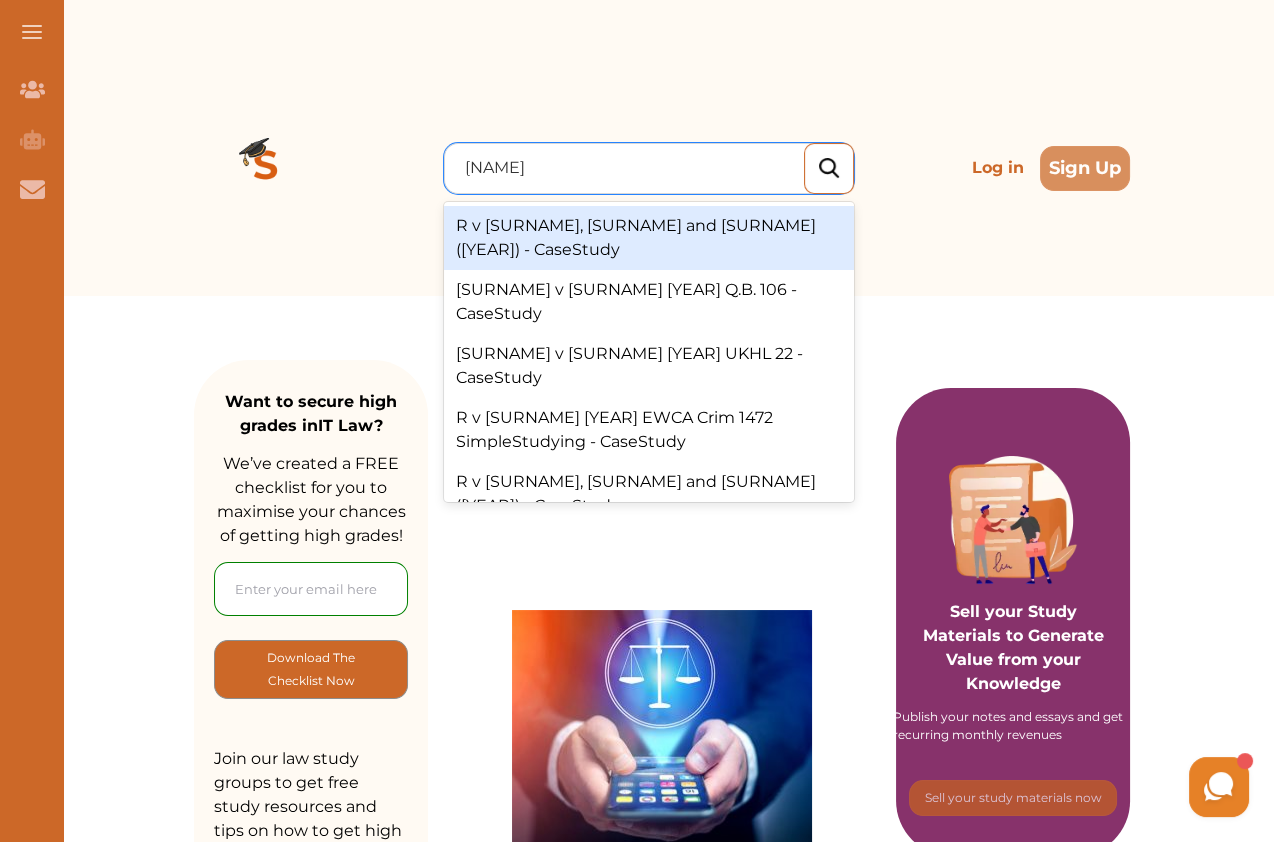 type on "campbell" 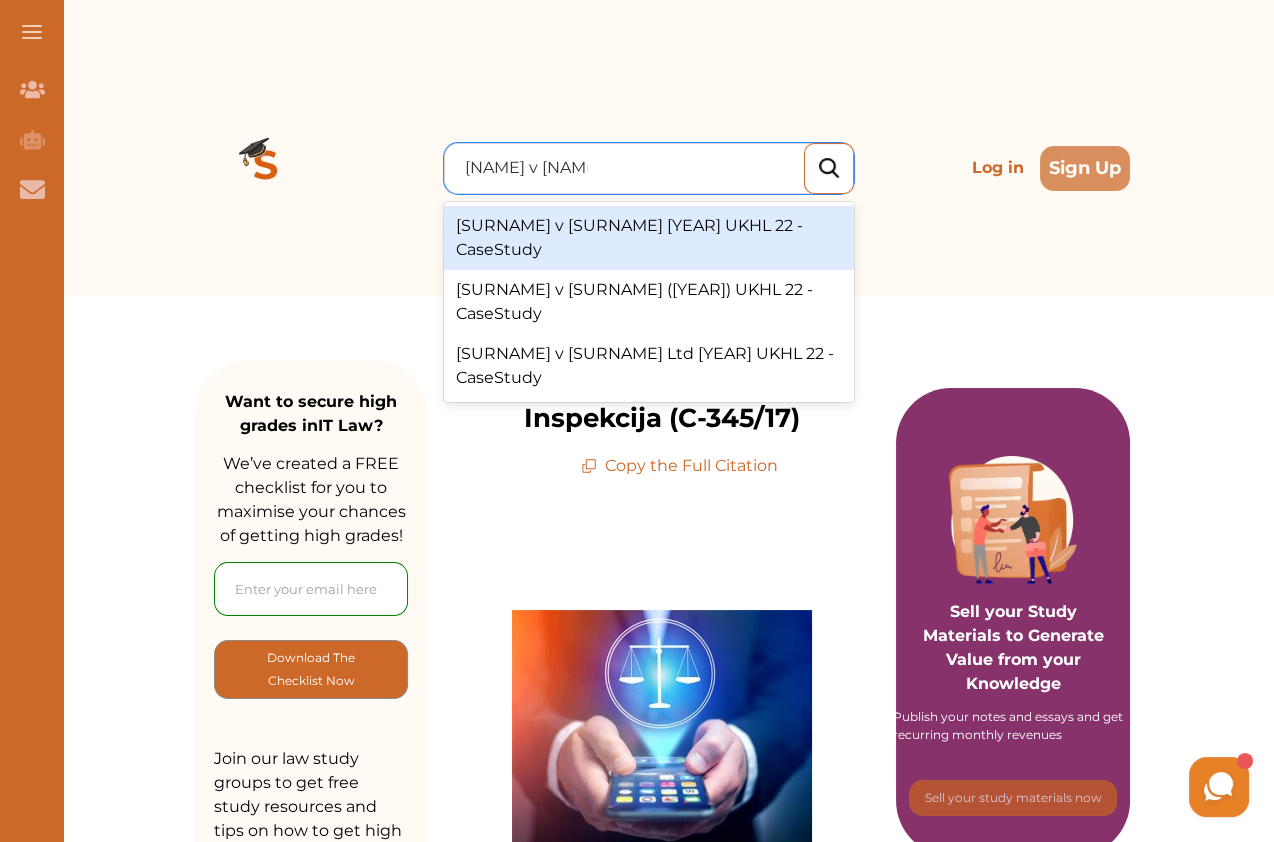 type on "campbell v mirr" 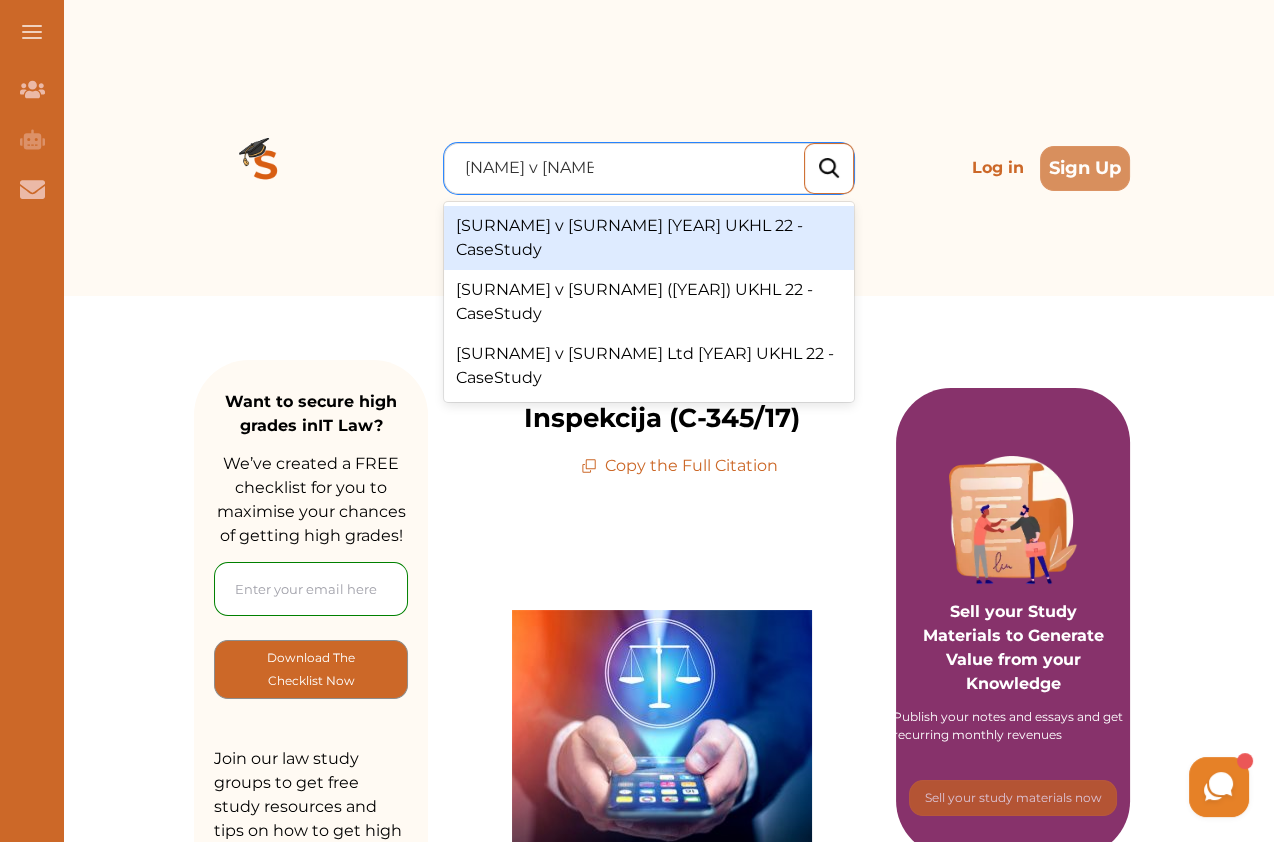 click on "Campbell v Mirror Group Newspapers [2004] UKHL 22  -  CaseStudy" at bounding box center (649, 238) 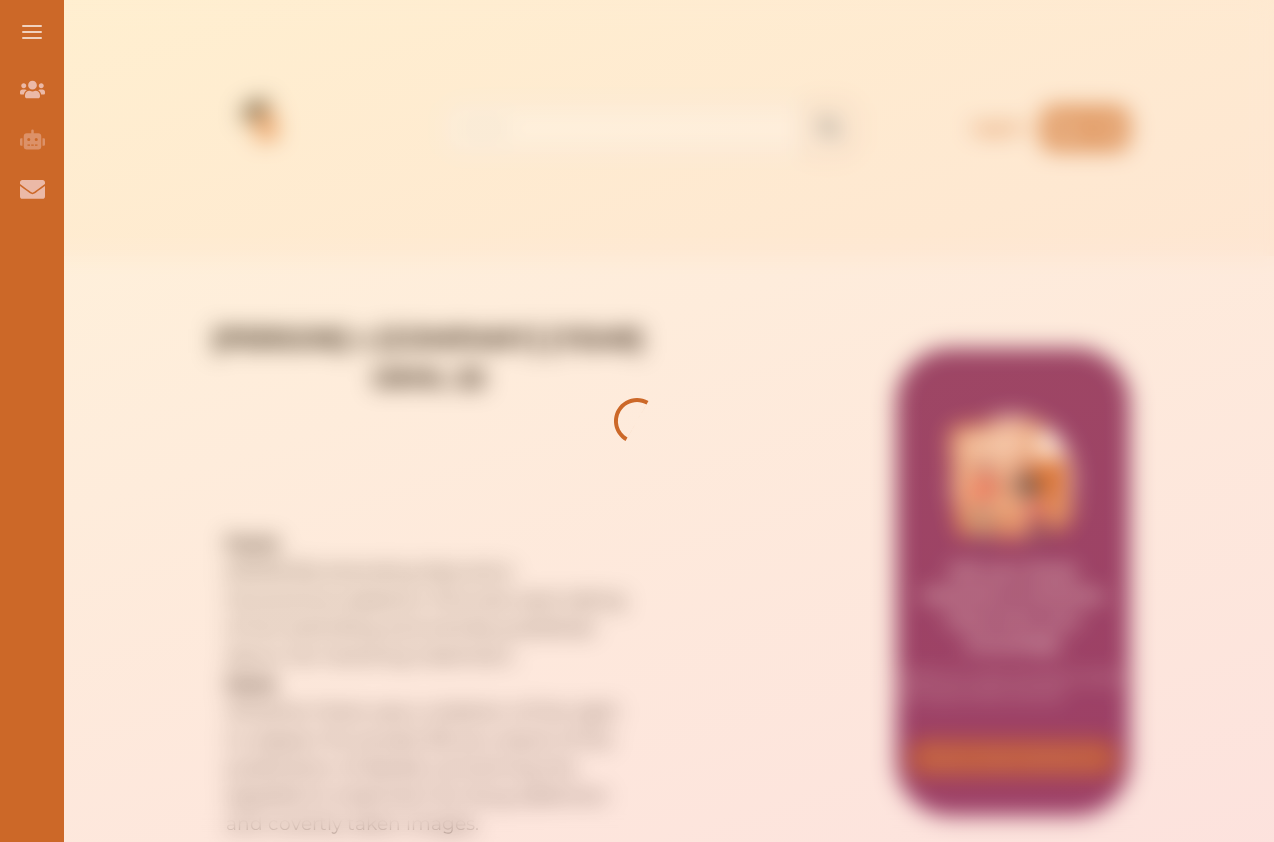 scroll, scrollTop: 0, scrollLeft: 0, axis: both 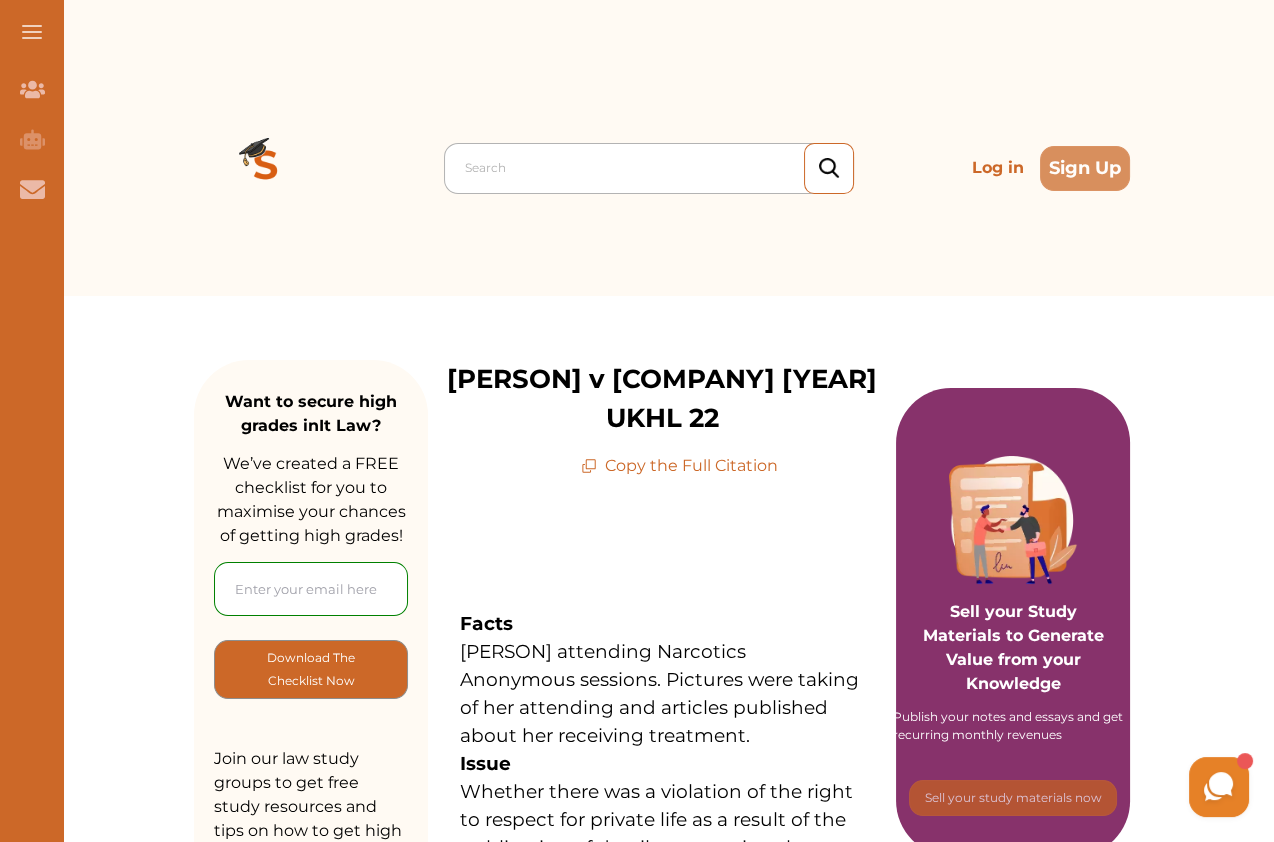 click at bounding box center (654, 168) 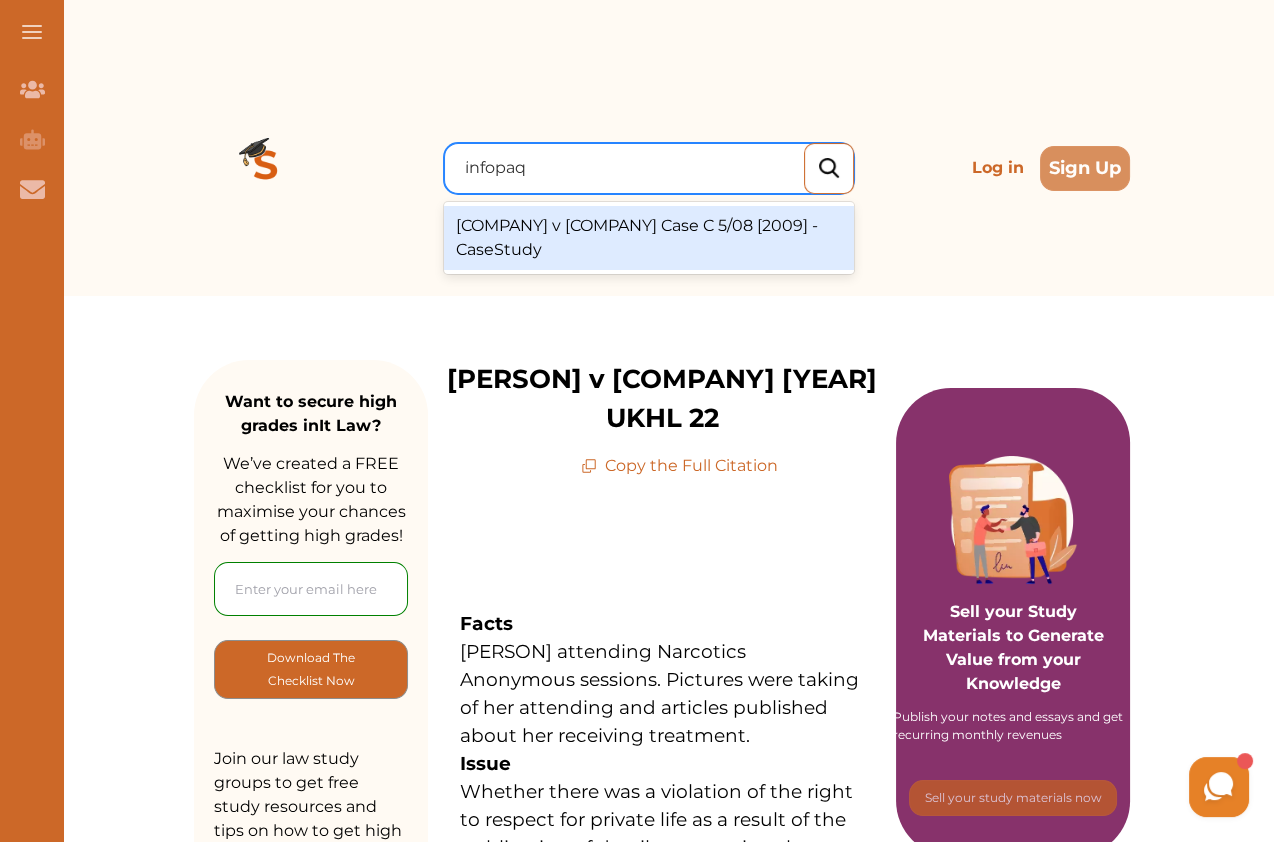 type on "infopa" 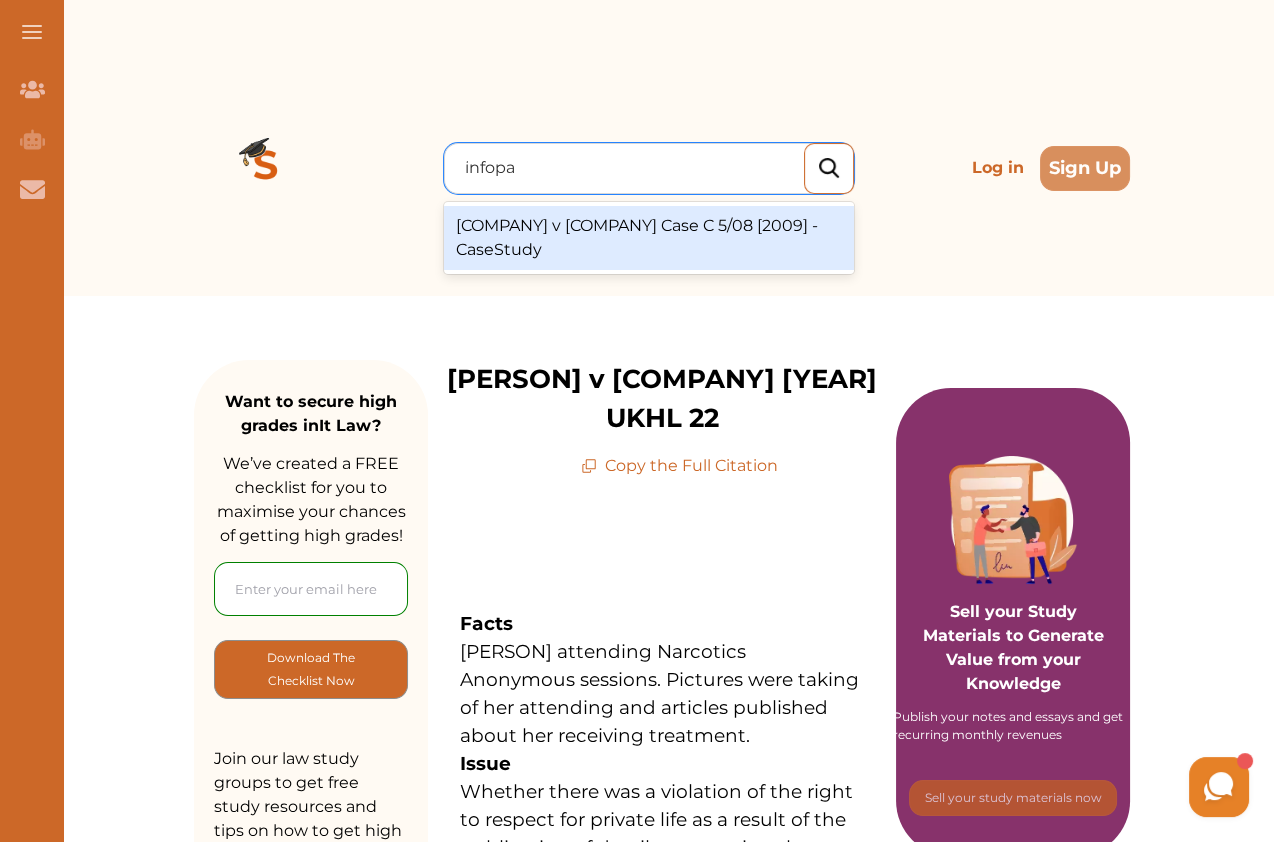 click on "Infopaq International A/S v Danske Dagblades Forening Case C 5/08 [2009]  -  CaseStudy" at bounding box center [649, 238] 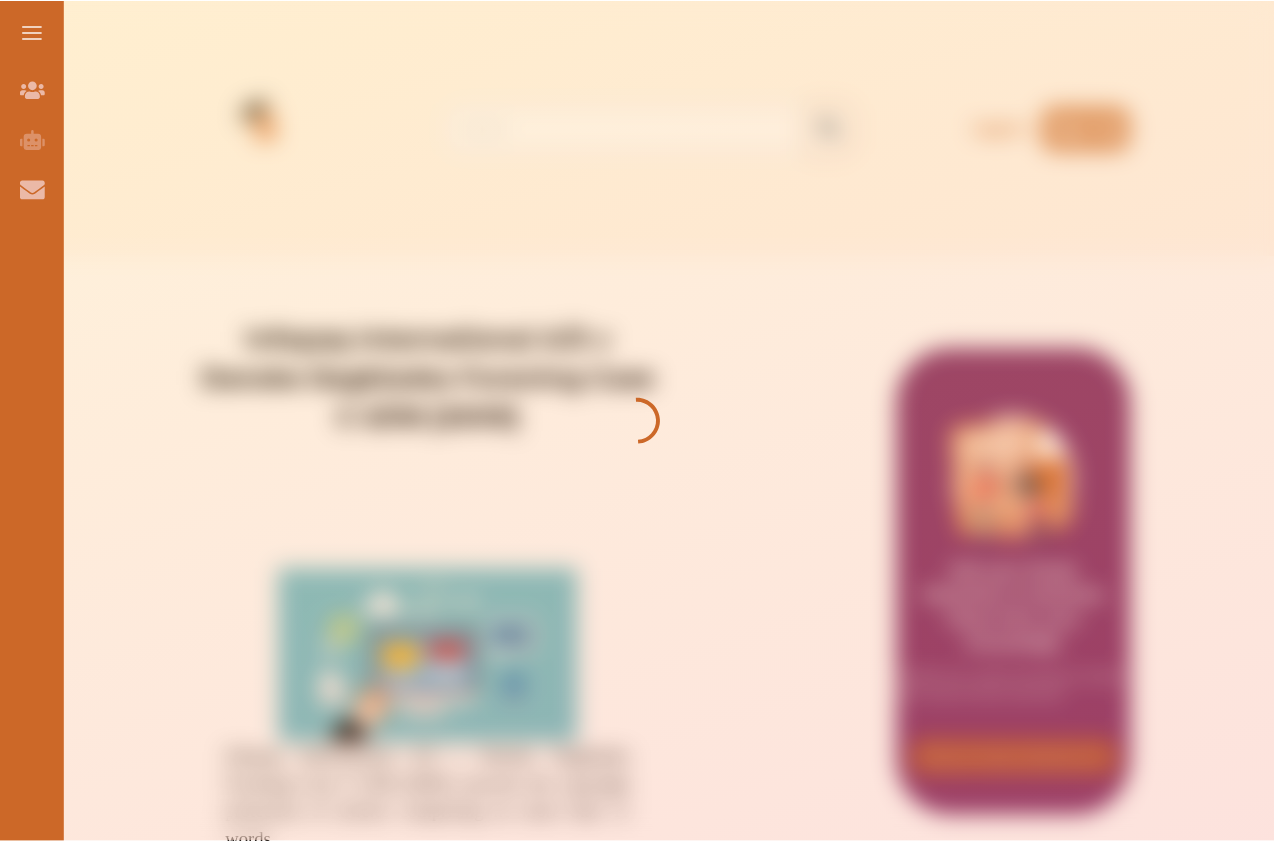 scroll, scrollTop: 0, scrollLeft: 0, axis: both 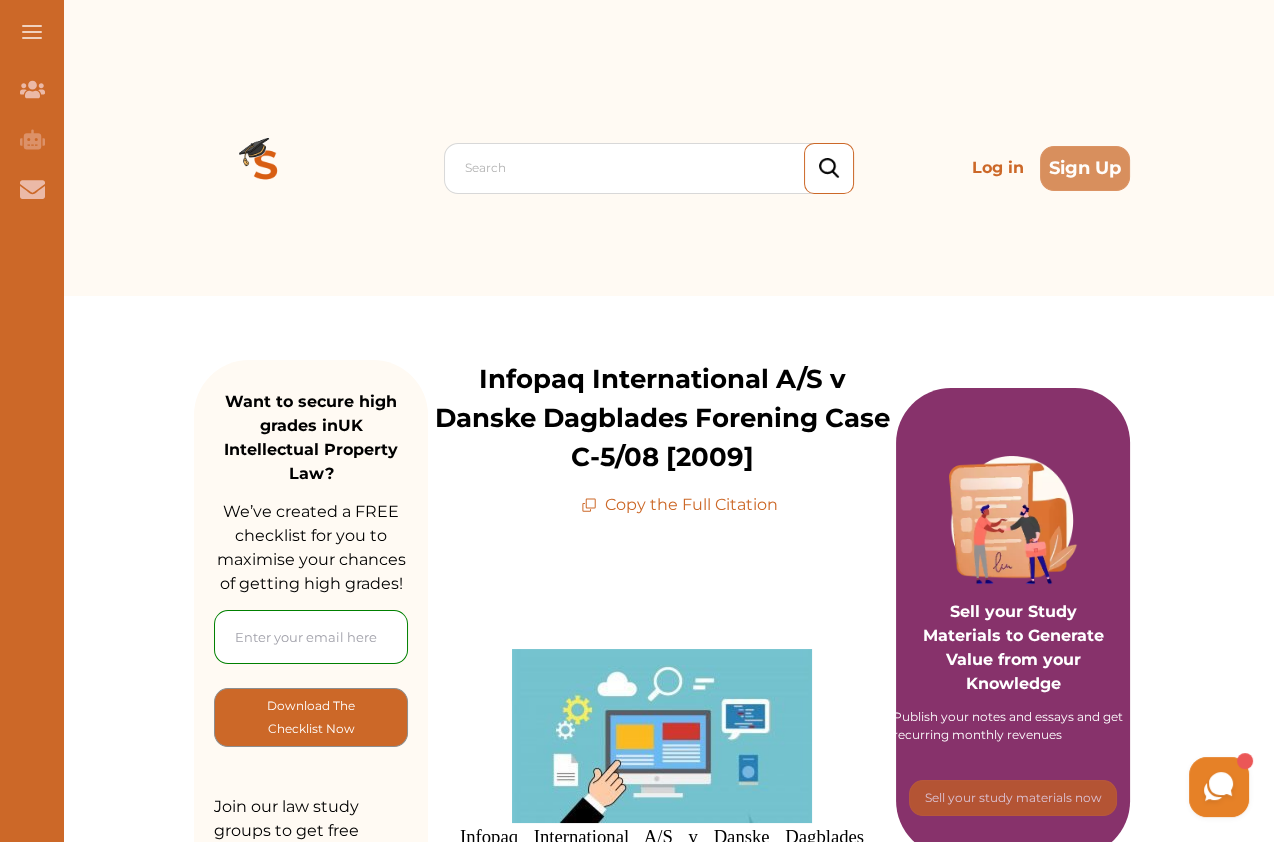 click on "Search Log in Sign Up" at bounding box center [662, 168] 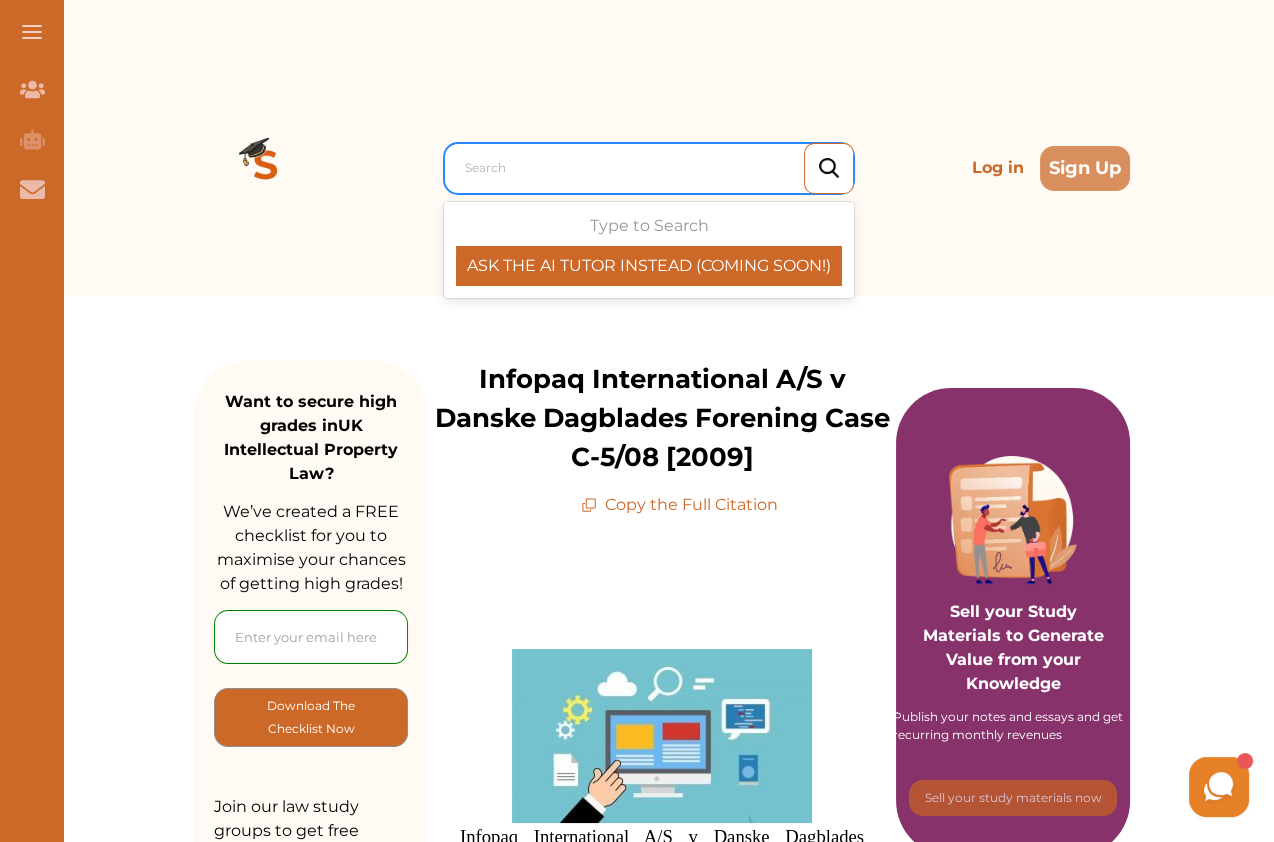 click at bounding box center (654, 168) 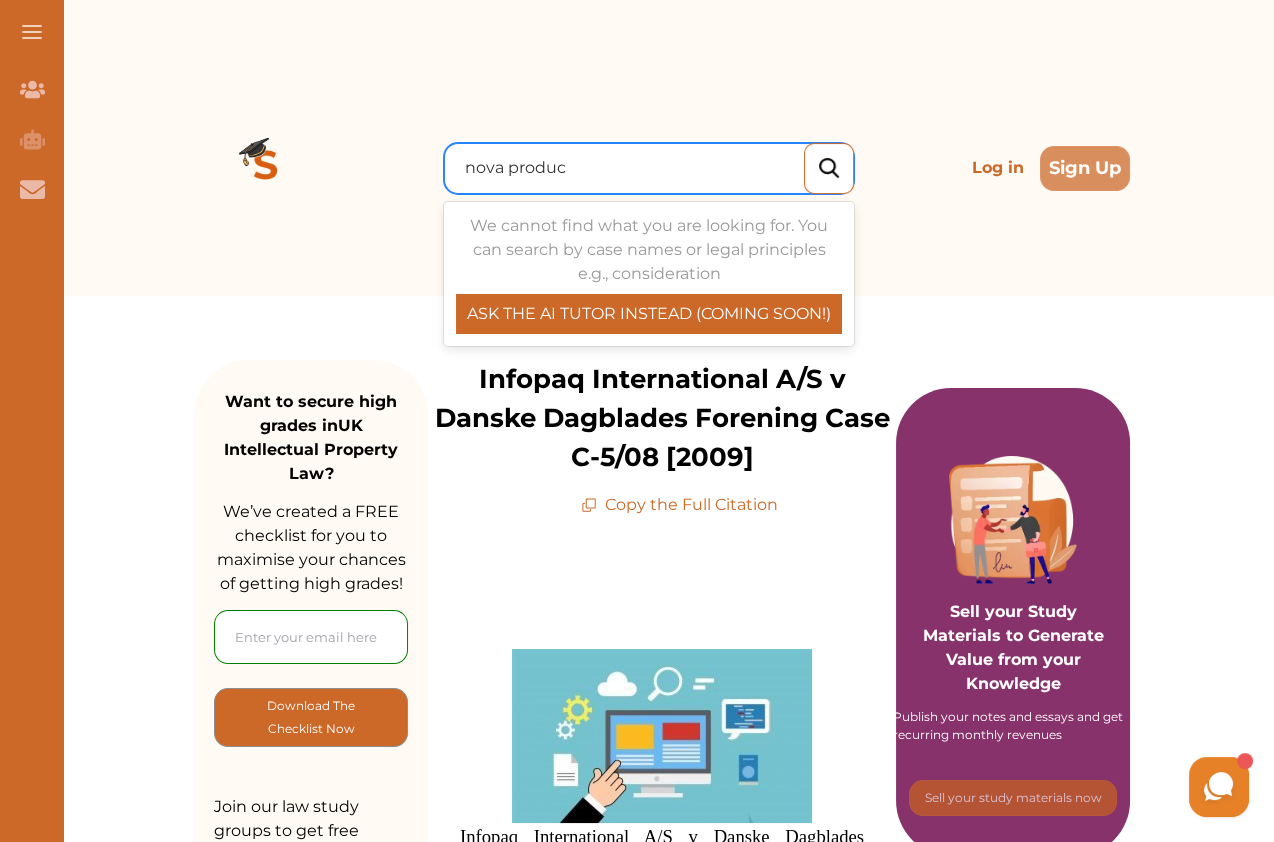 type on "nova product" 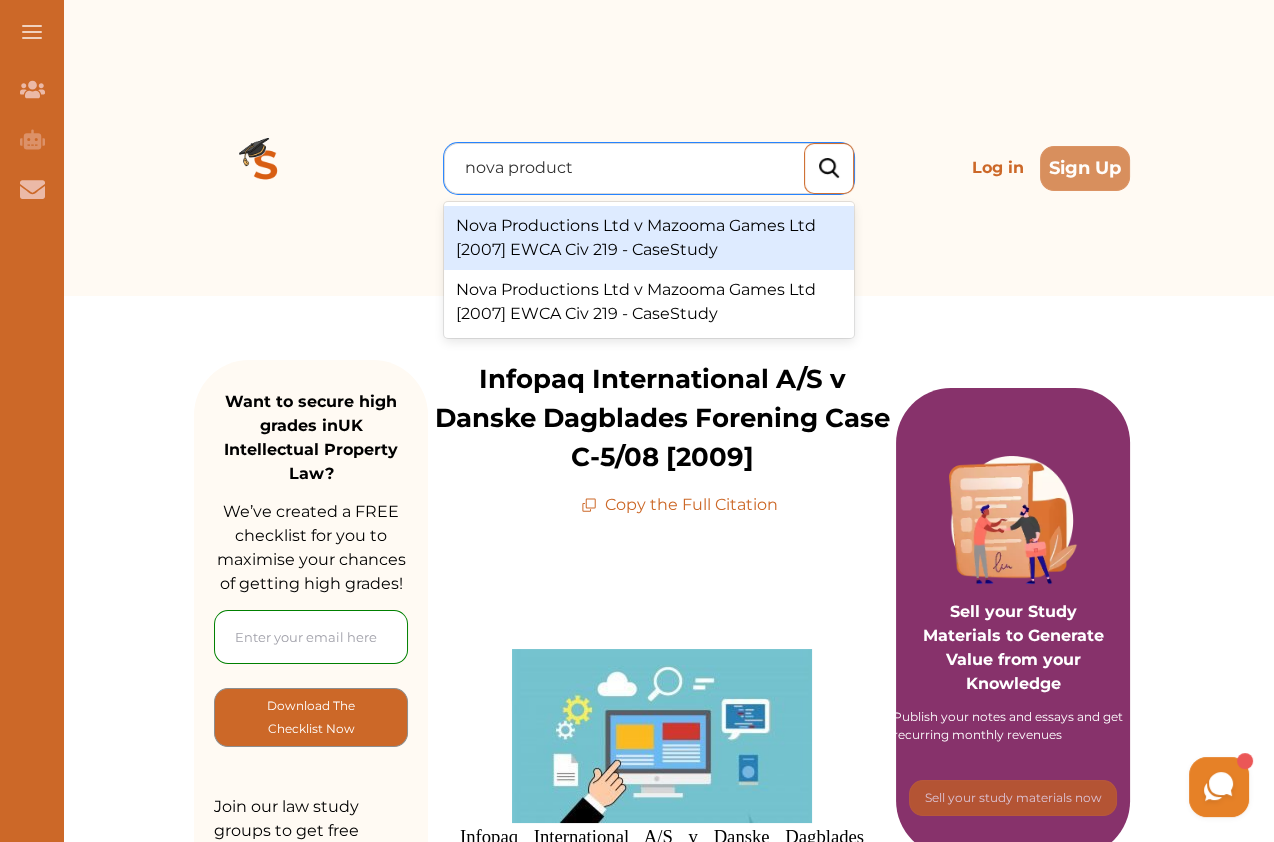 click on "Nova Productions Ltd v Mazooma Games Ltd [2007] EWCA Civ 219  -  CaseStudy" at bounding box center [649, 238] 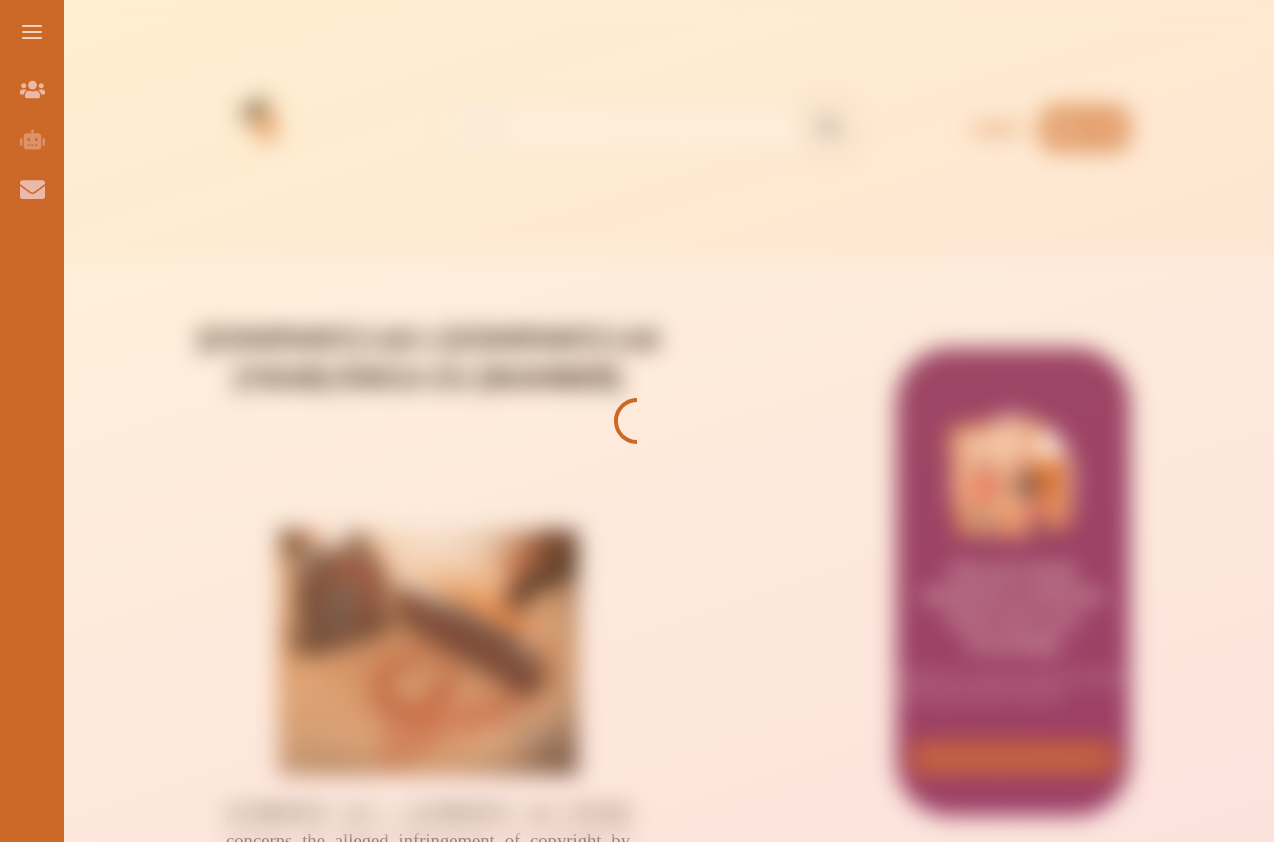 scroll, scrollTop: 0, scrollLeft: 0, axis: both 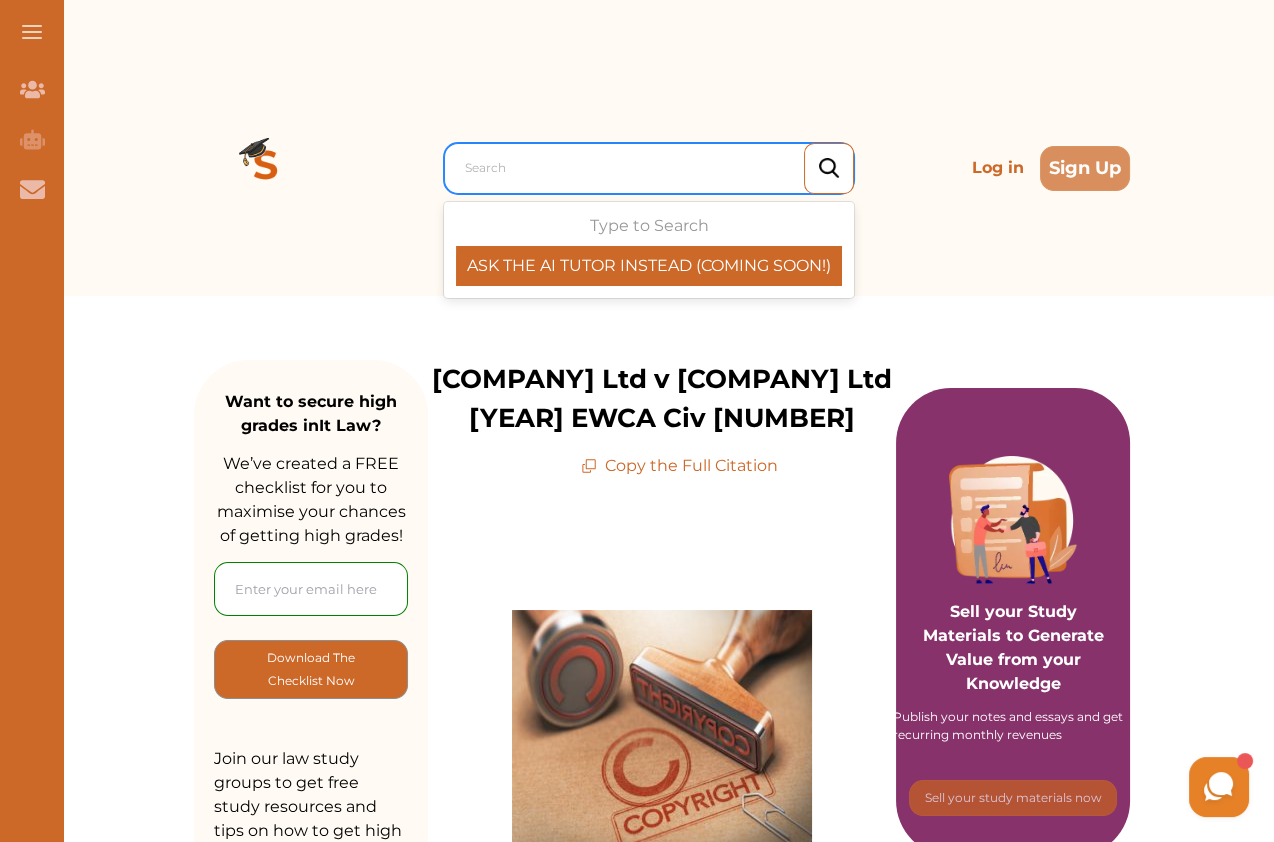 click at bounding box center (654, 168) 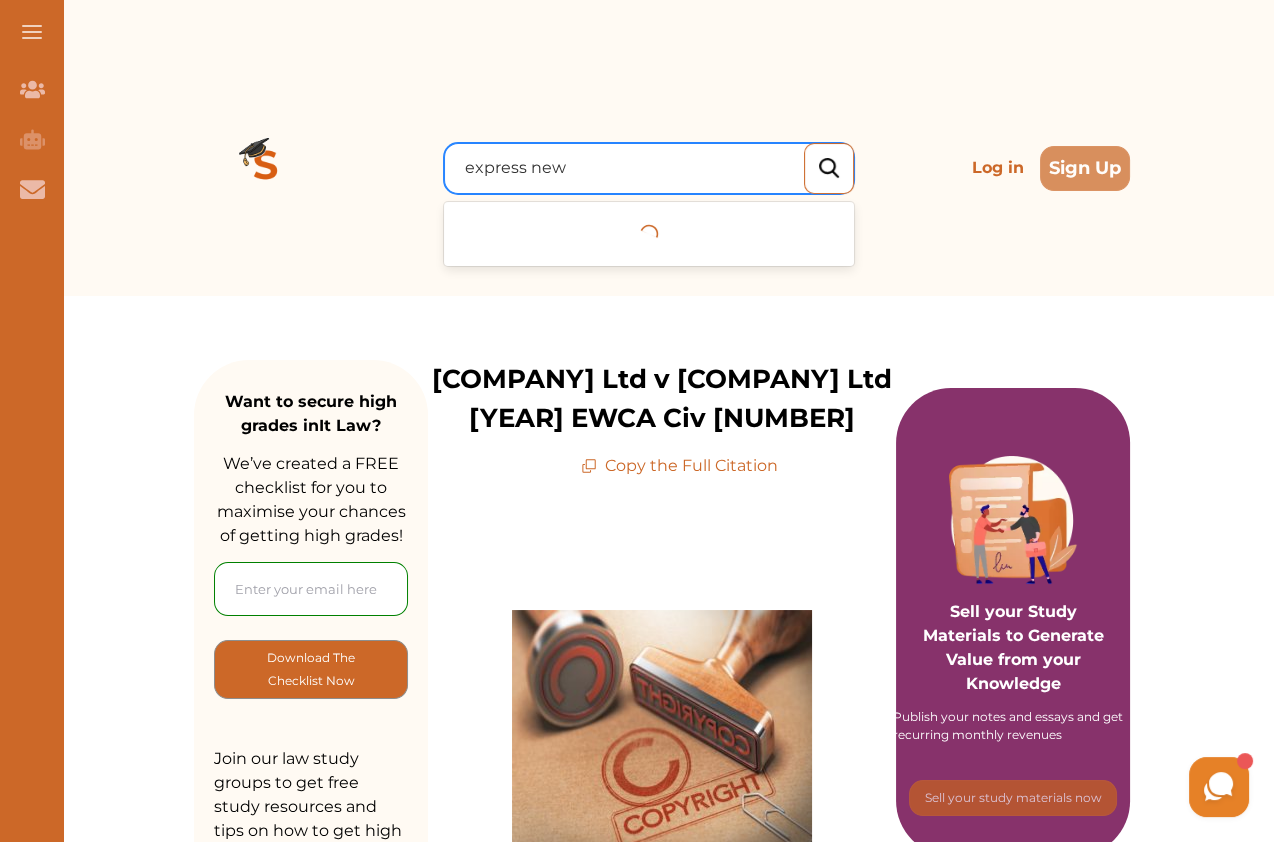 type on "express news" 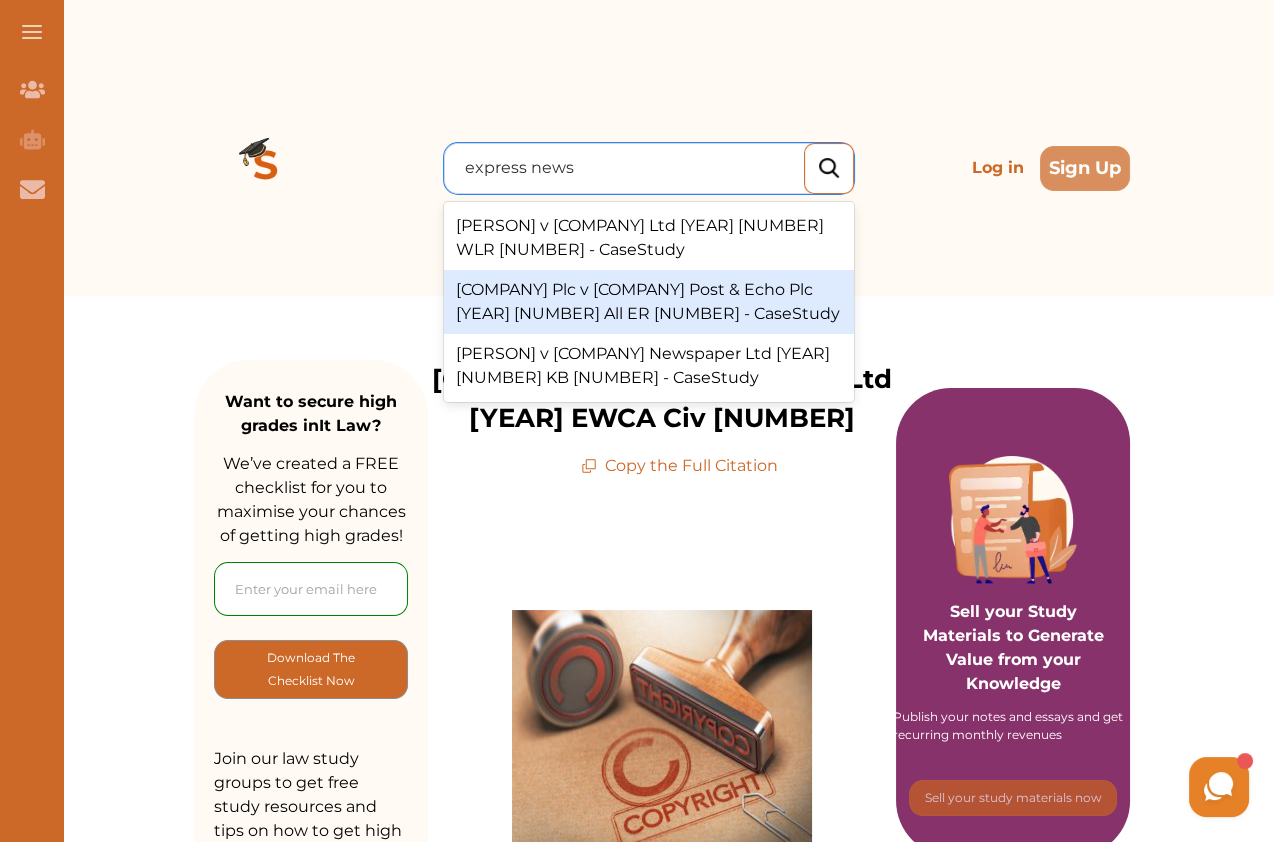 click on "Express Newspapers Plc v Liverpool Daily Post & Echo Plc [1985] 3 All ER 680  -  CaseStudy" at bounding box center [649, 302] 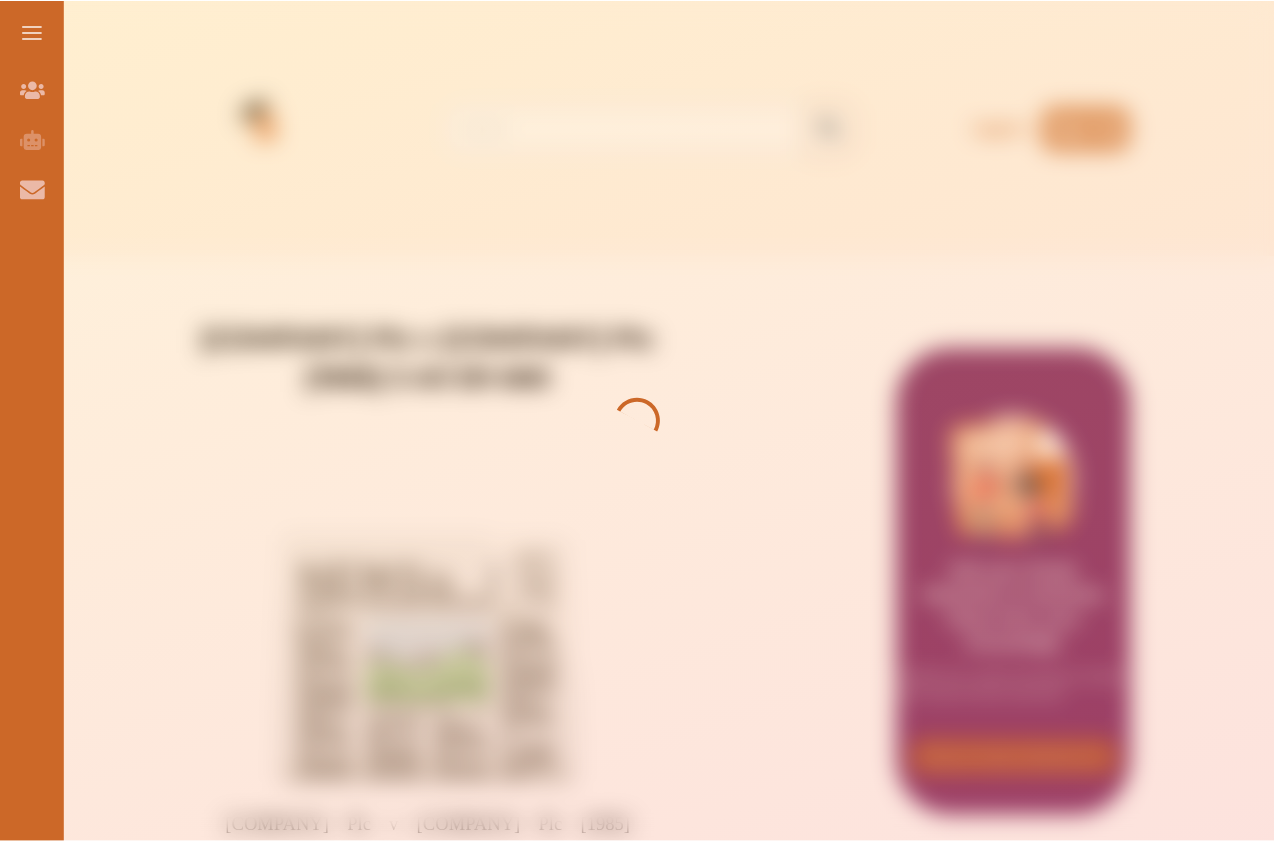 scroll, scrollTop: 0, scrollLeft: 0, axis: both 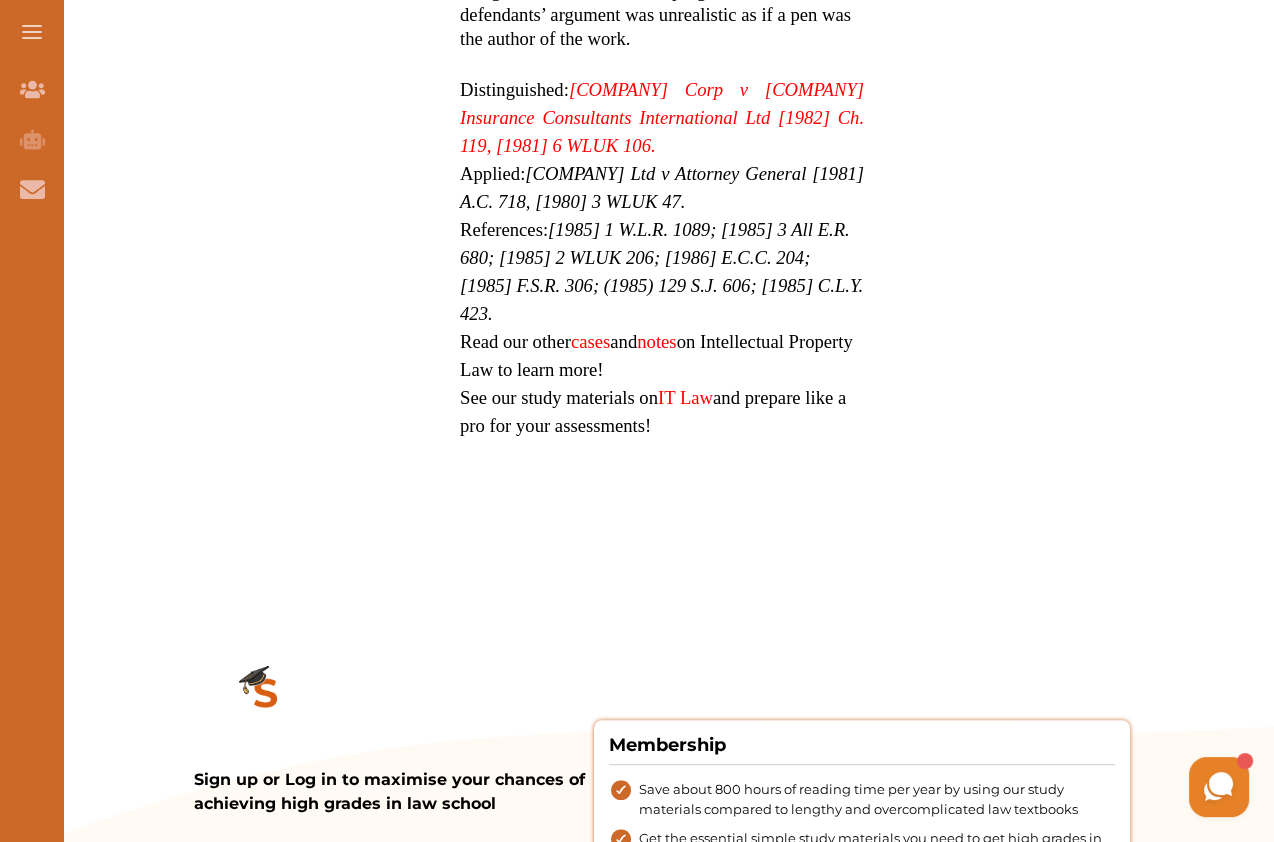 click on "Exxon Corp v Exxon Insurance Consultants International Ltd [1982] Ch. 119, [1981] 6 WLUK 106." at bounding box center (662, 117) 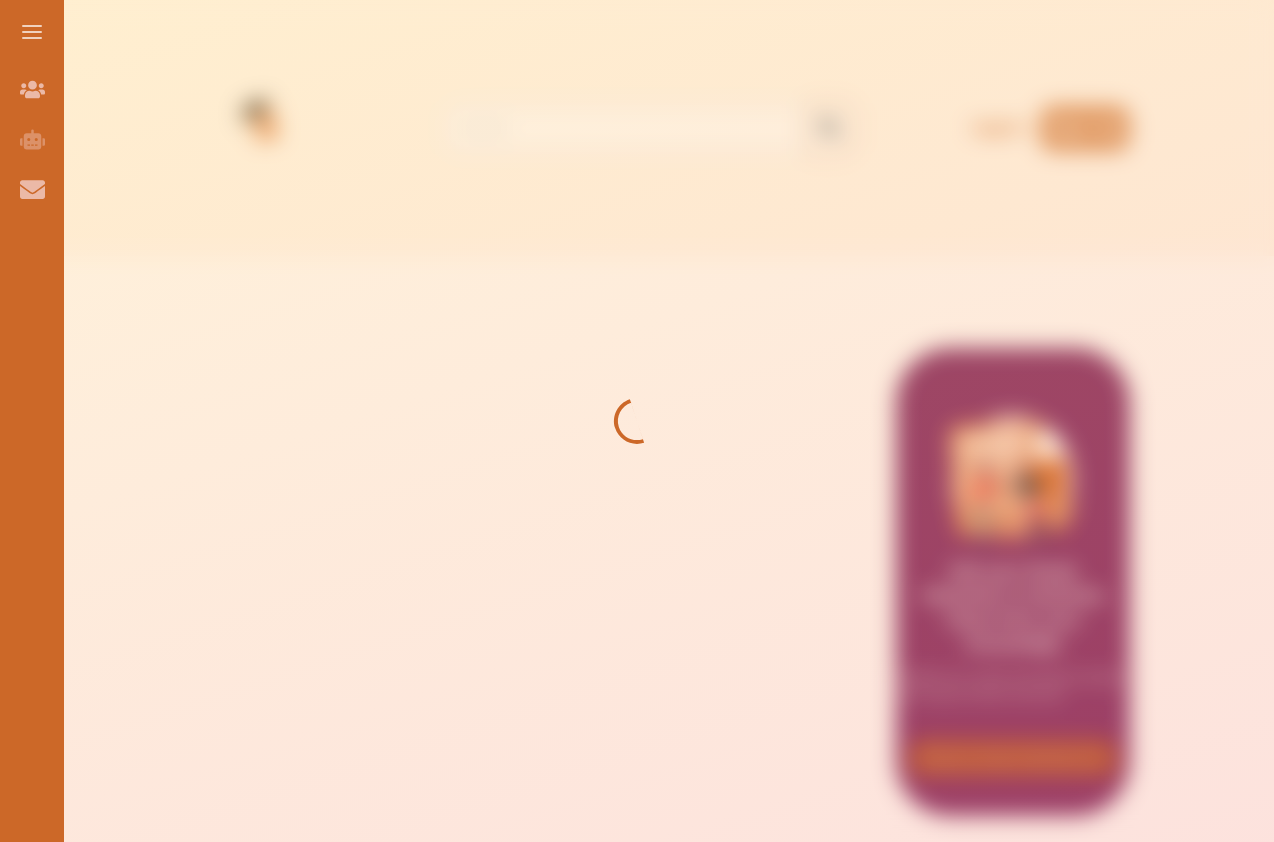 scroll, scrollTop: 0, scrollLeft: 0, axis: both 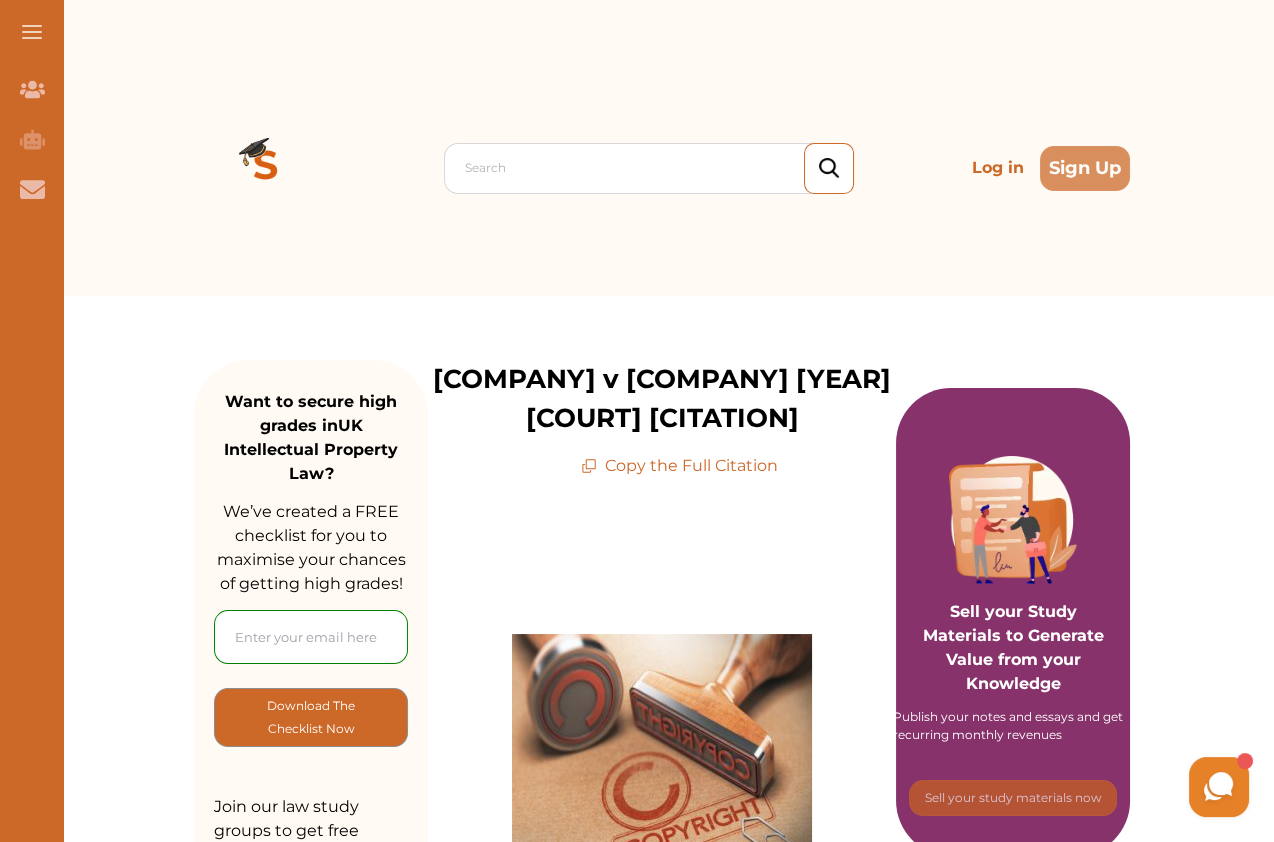 click on "Exxon Corp v Exxon Insurance Consultants International Ltd [1982] Ch 119" at bounding box center [662, 399] 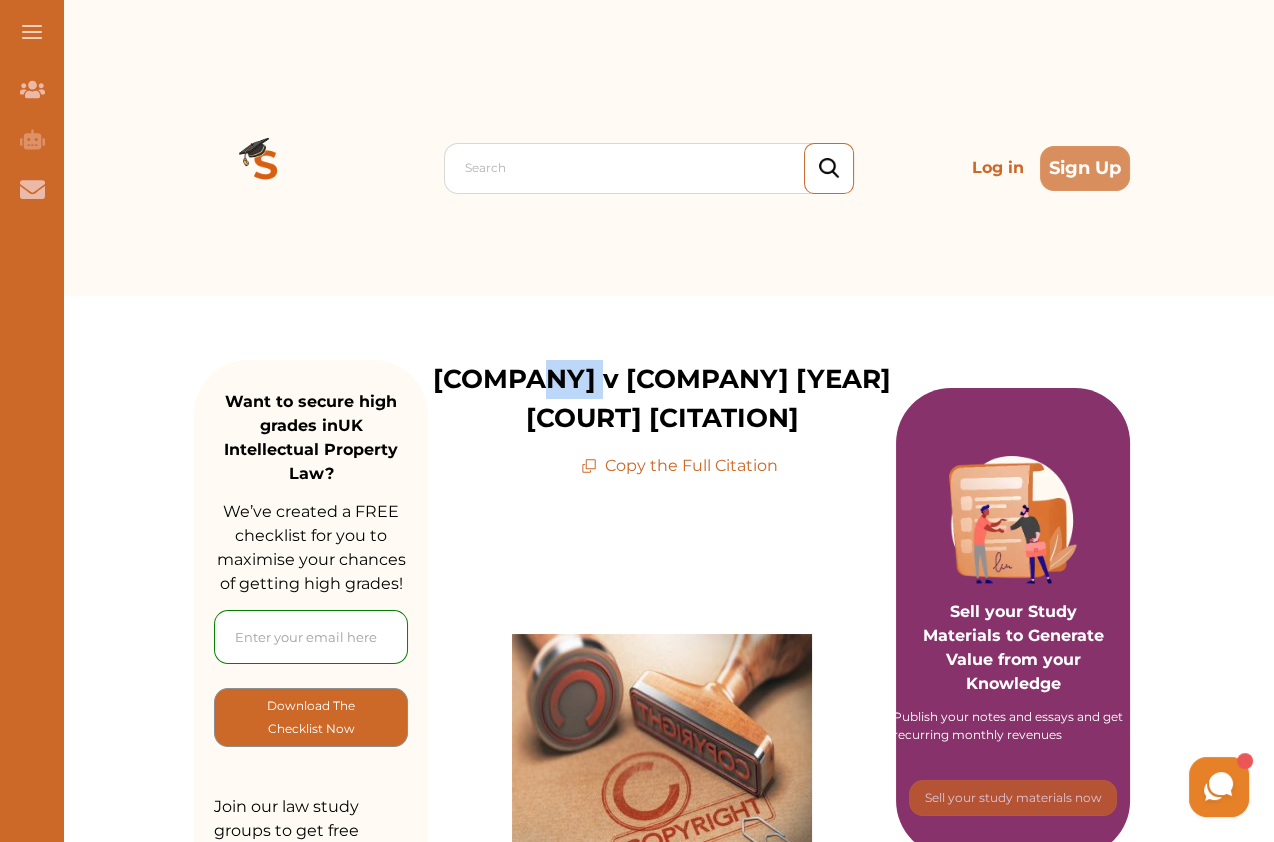 click on "Exxon Corp v Exxon Insurance Consultants International Ltd [1982] Ch 119" at bounding box center (662, 399) 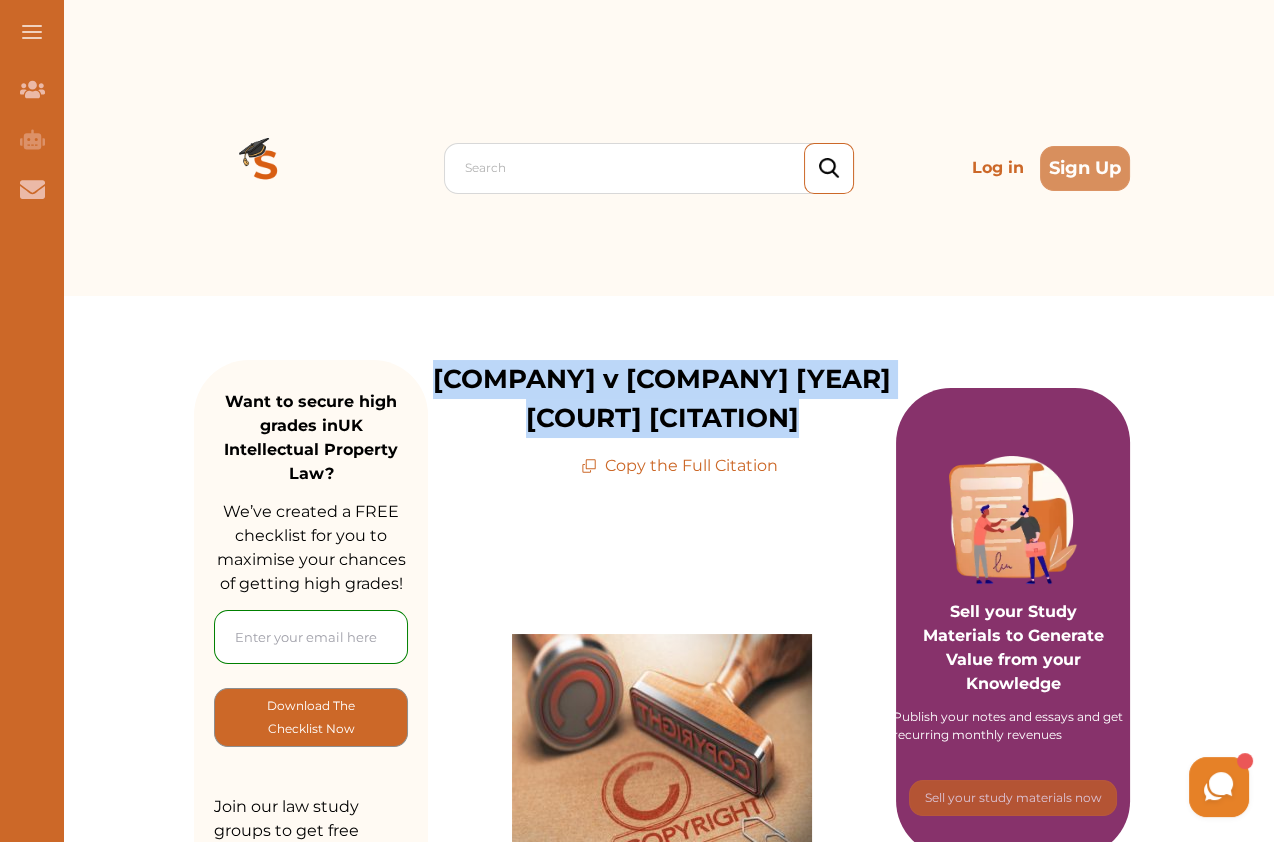 click on "Exxon Corp v Exxon Insurance Consultants International Ltd [1982] Ch 119" at bounding box center (662, 399) 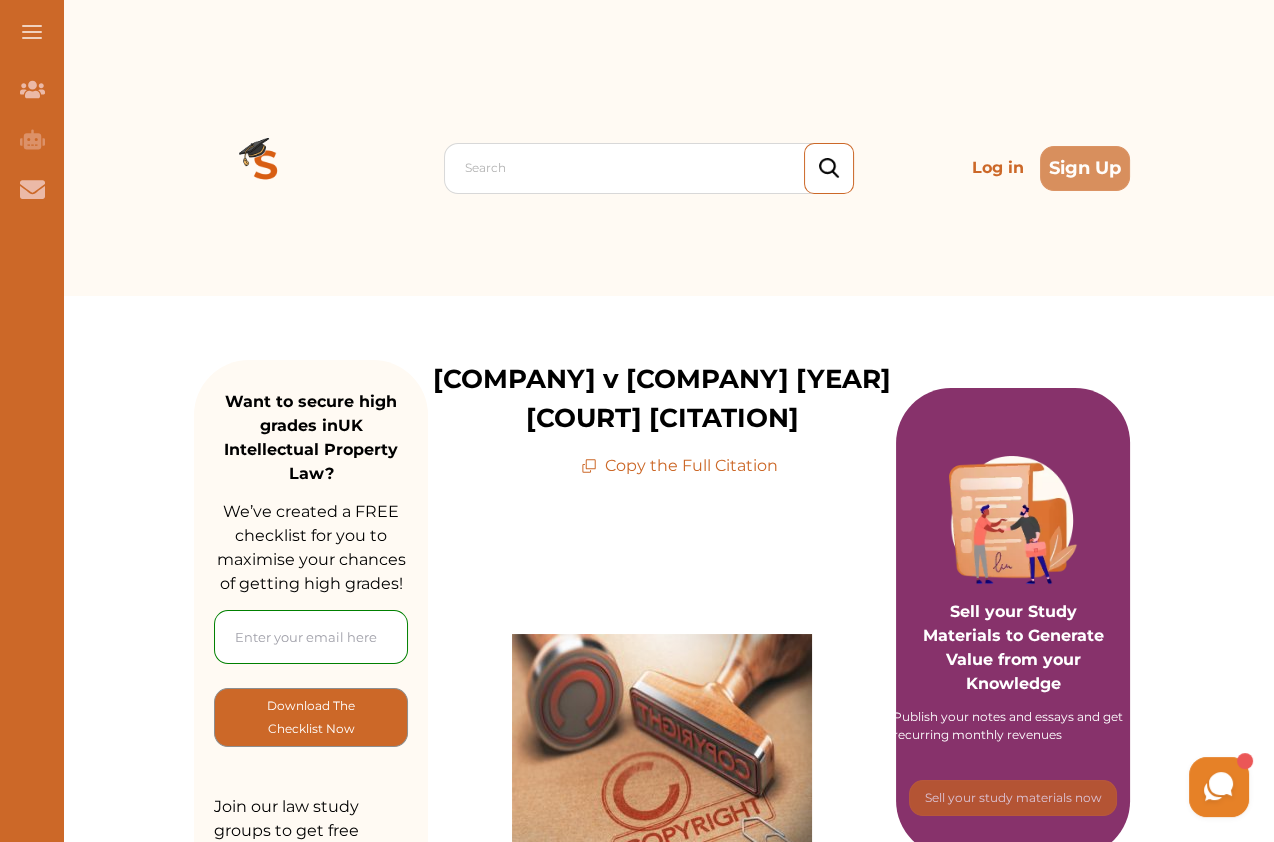 click on "Copy the Full Citation" at bounding box center [679, 466] 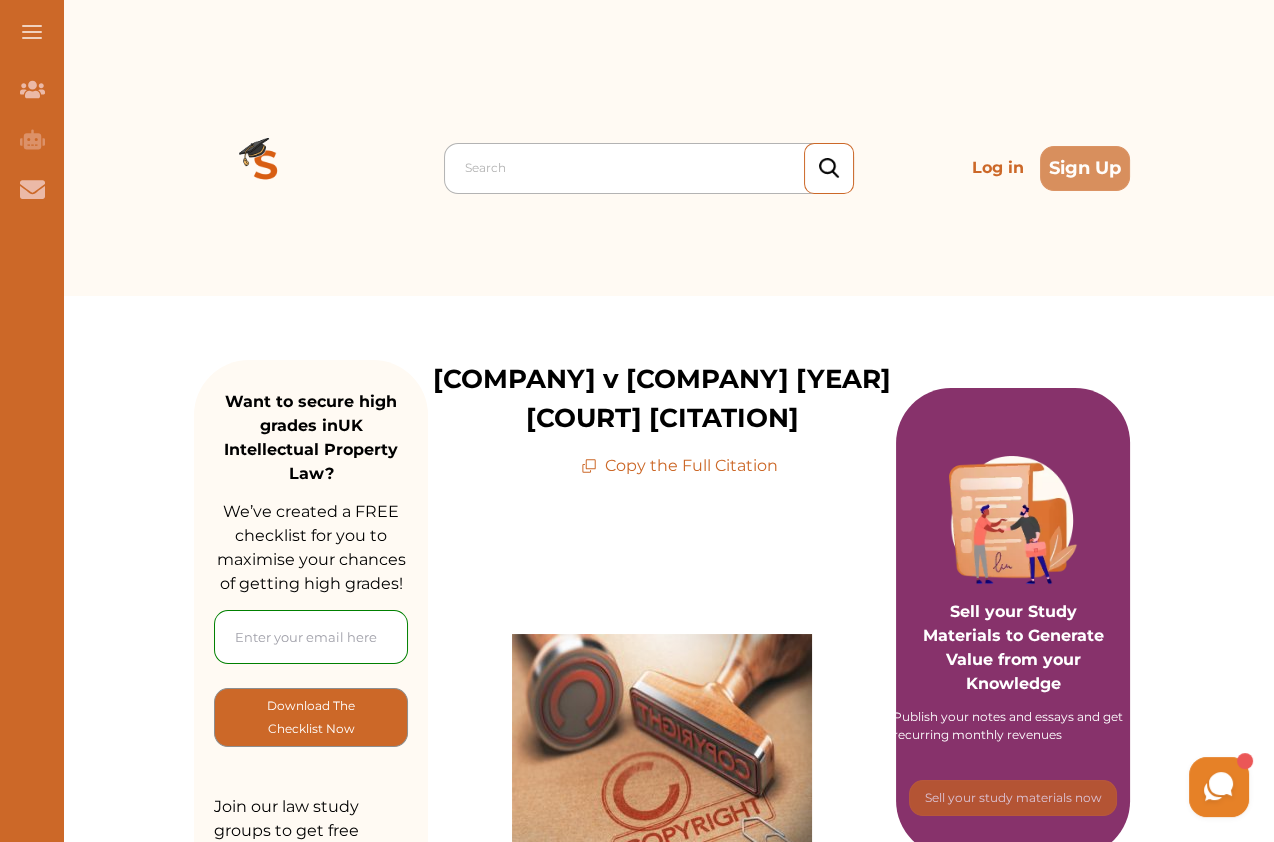 click at bounding box center [654, 168] 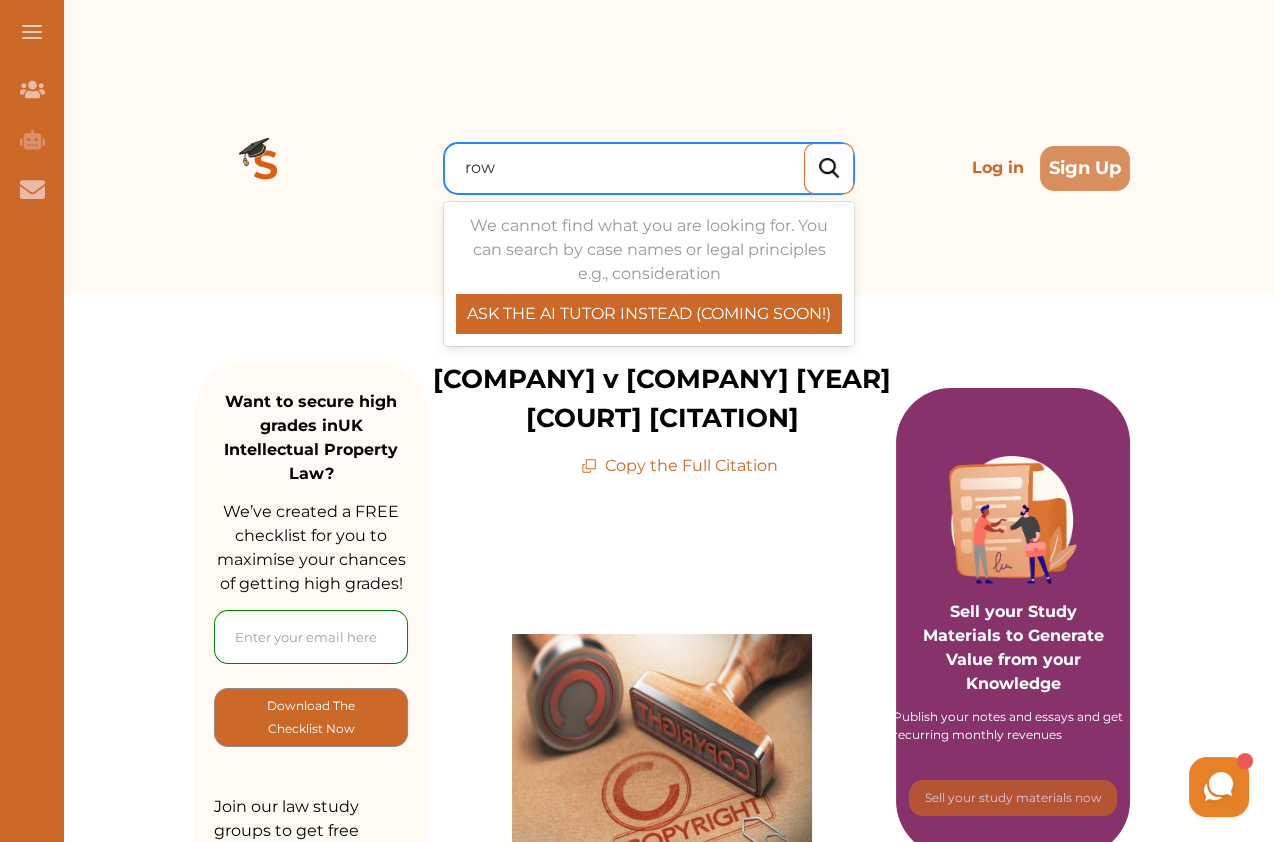 type on "rowe" 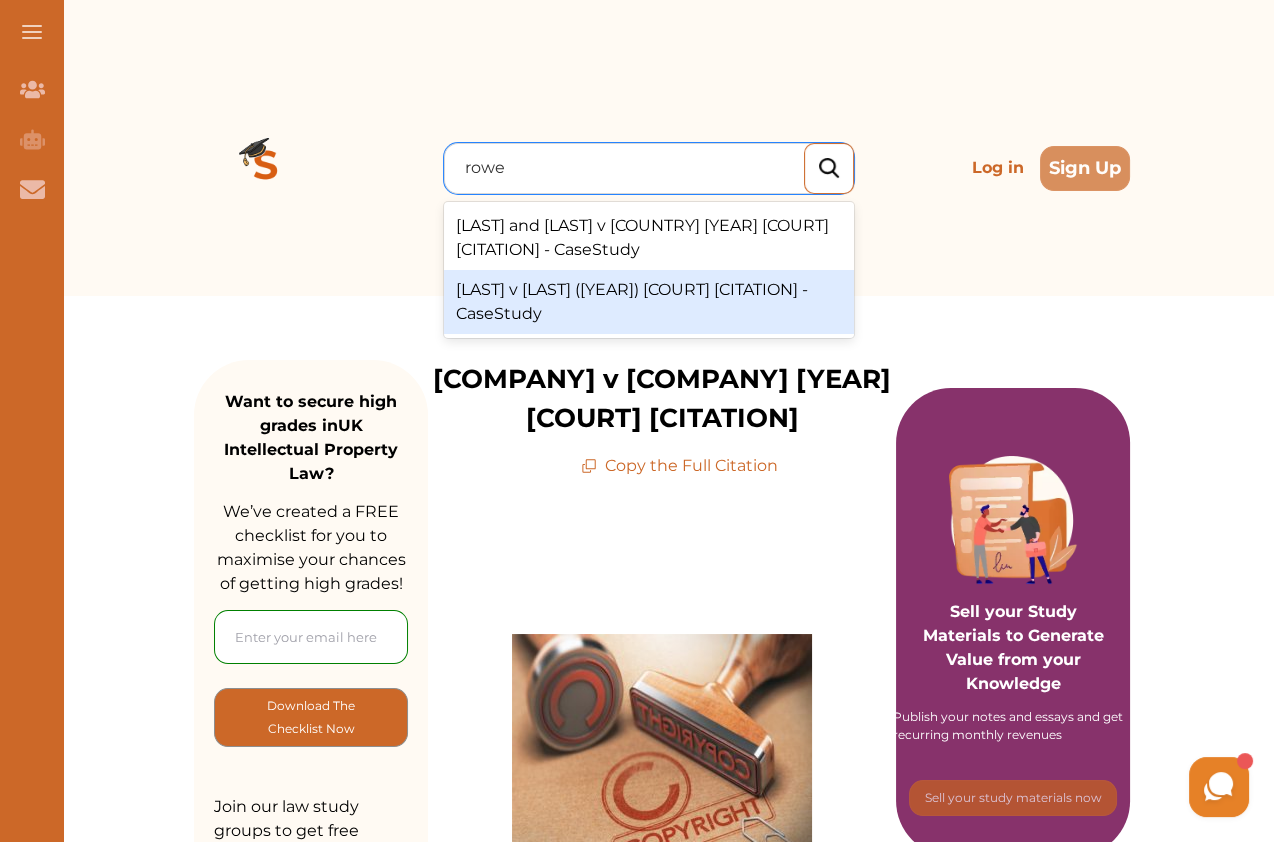 click on "R v Rowe (Andrew) [2007] QB 975  -  CaseStudy" at bounding box center [649, 302] 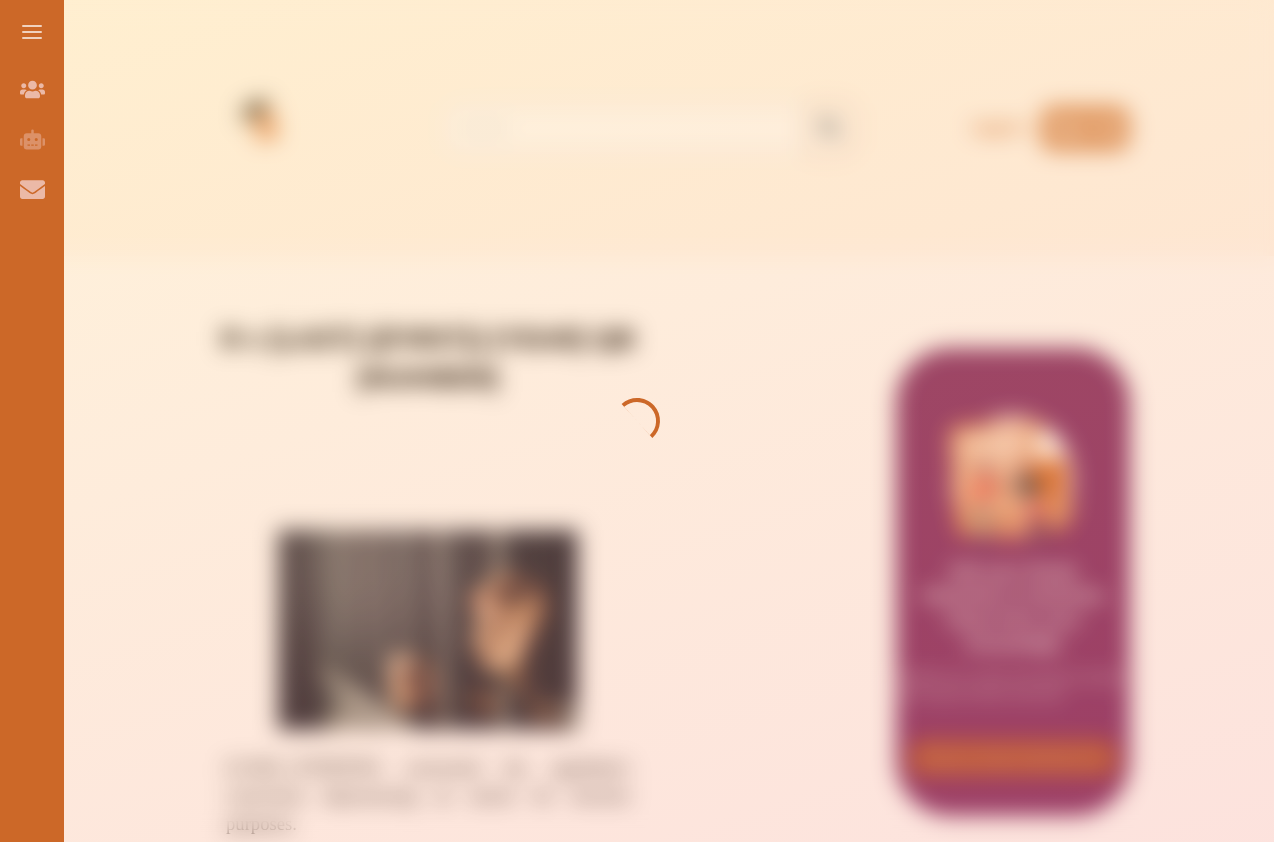 scroll, scrollTop: 0, scrollLeft: 0, axis: both 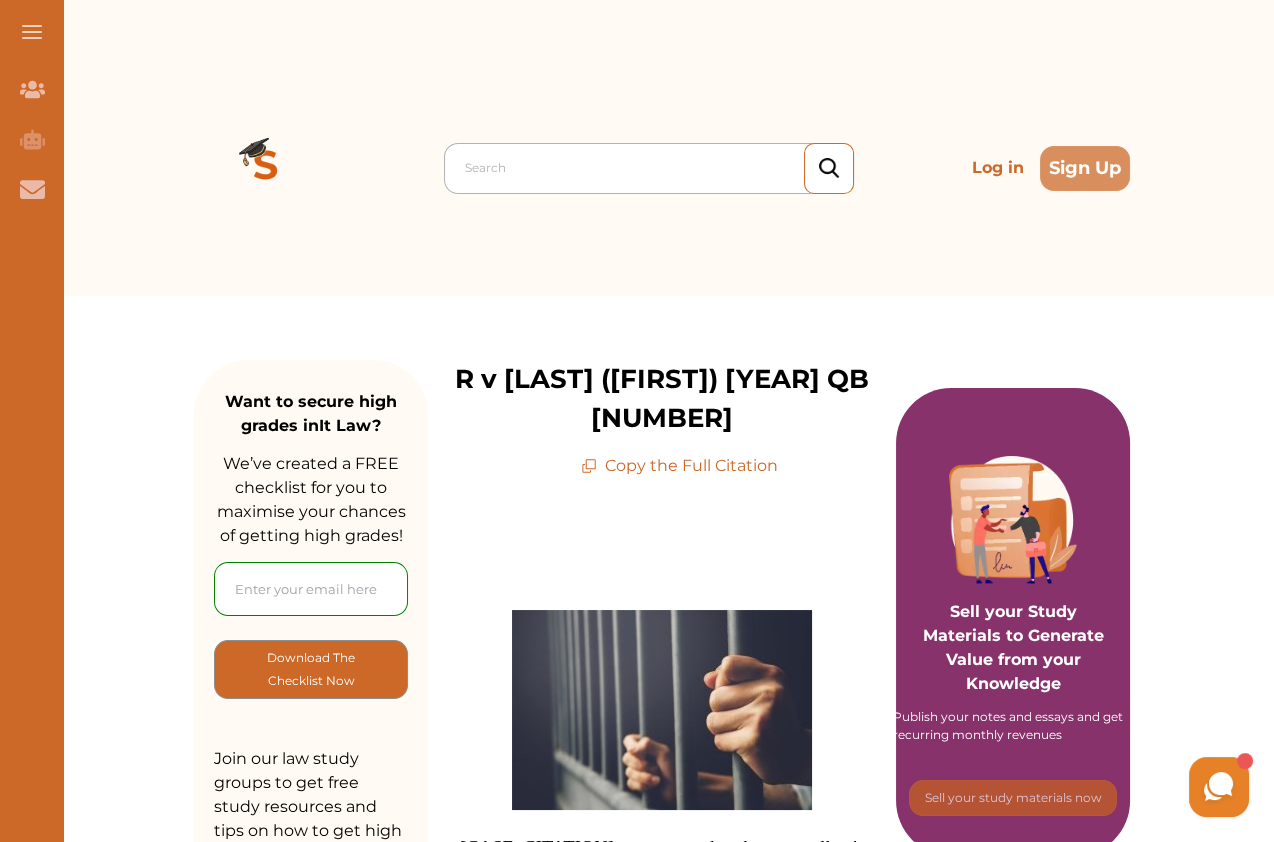 click on "Search" at bounding box center [654, 168] 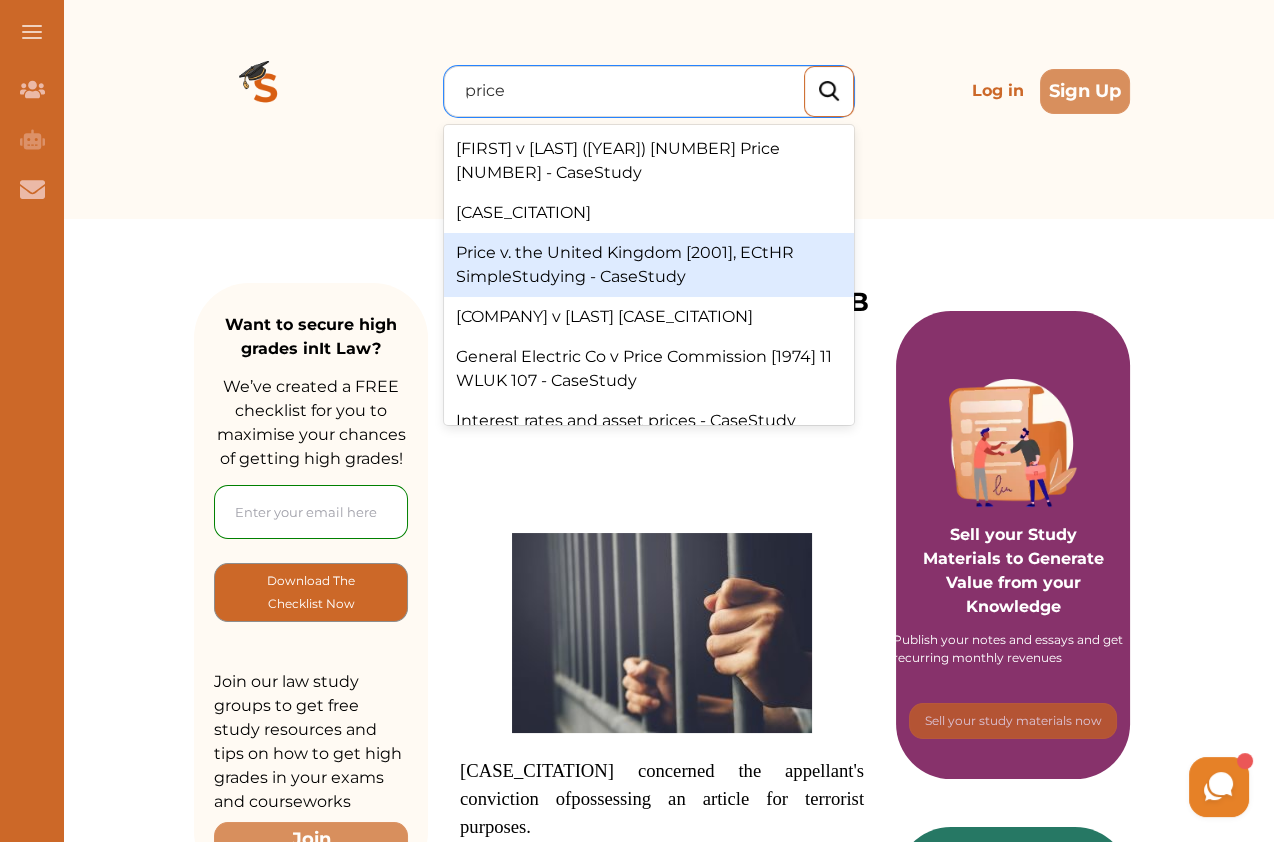 scroll, scrollTop: 78, scrollLeft: 0, axis: vertical 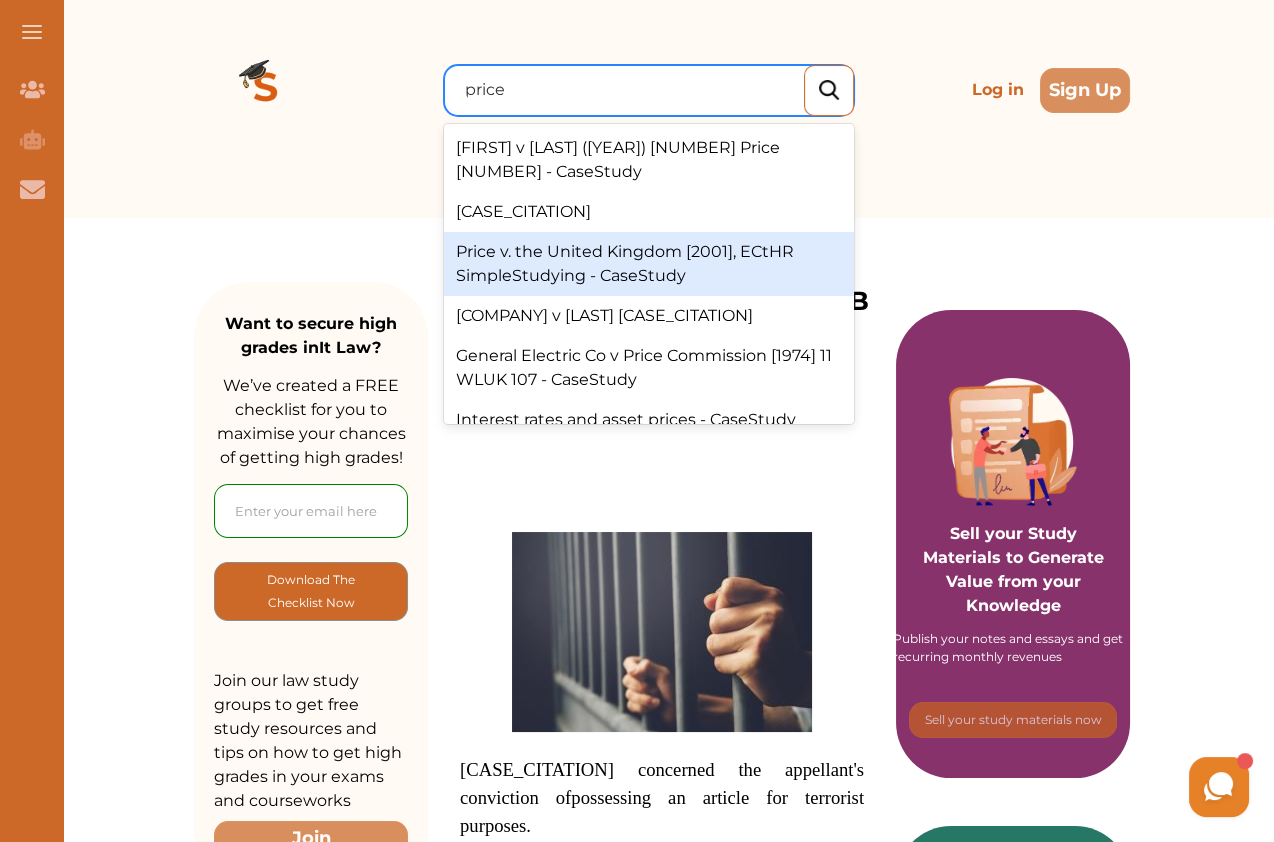 click on "price" at bounding box center [489, 90] 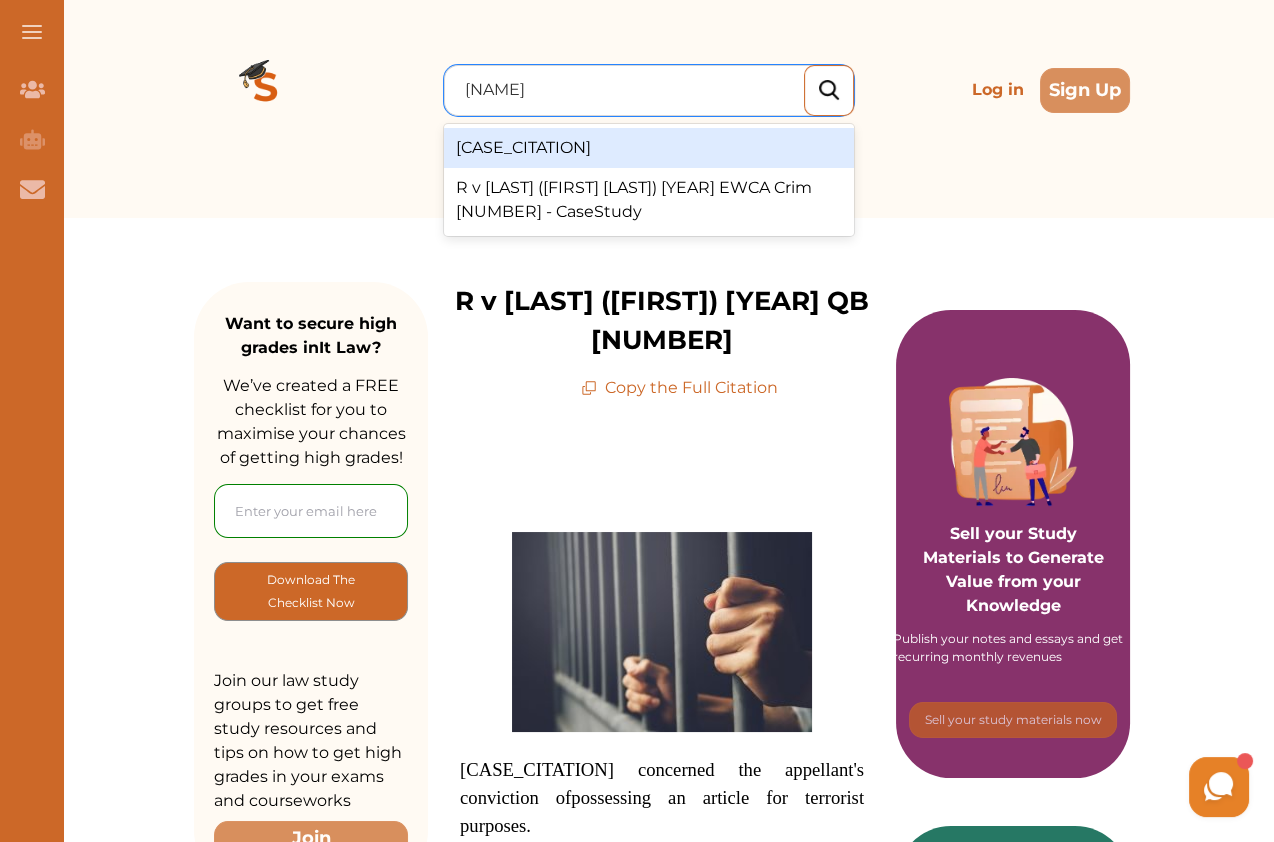 type on "[NAME]" 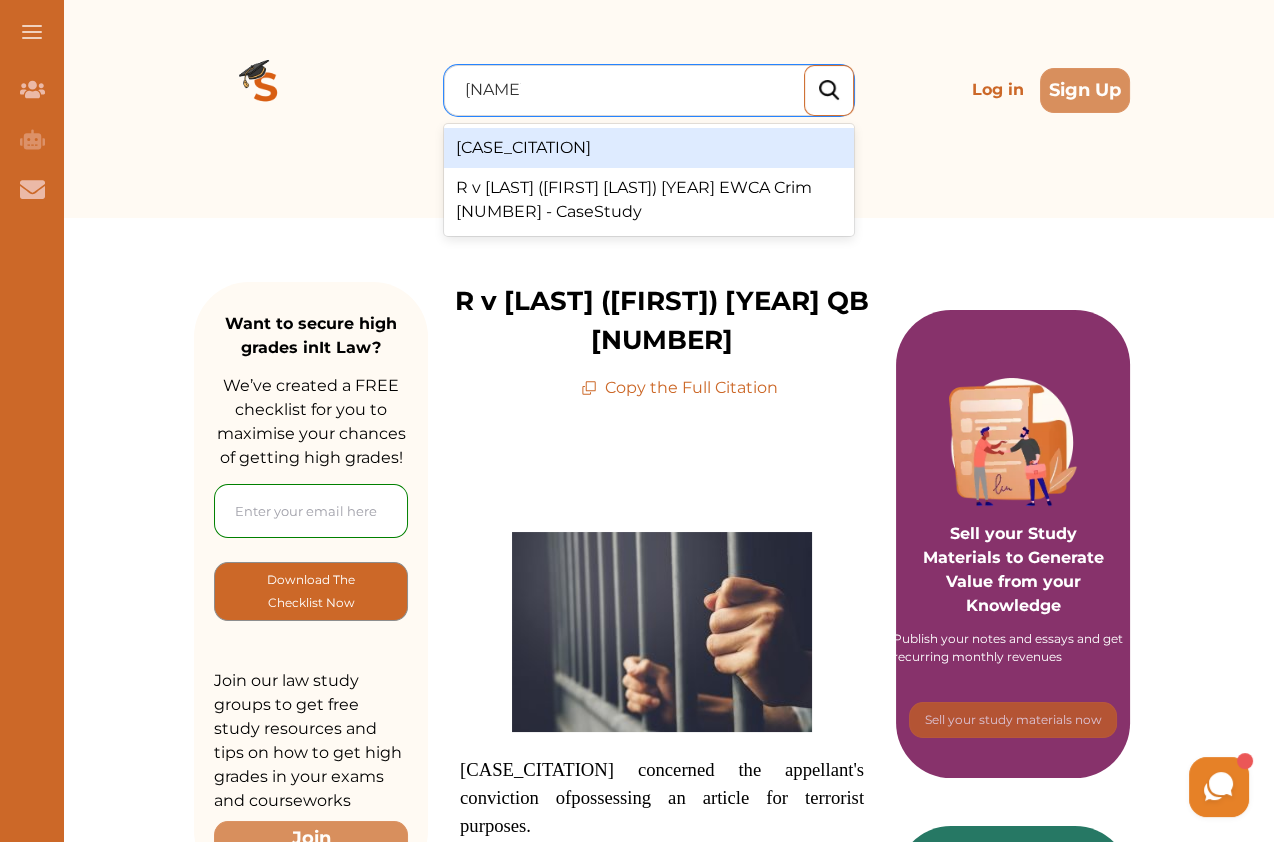 type on "[NAME]" 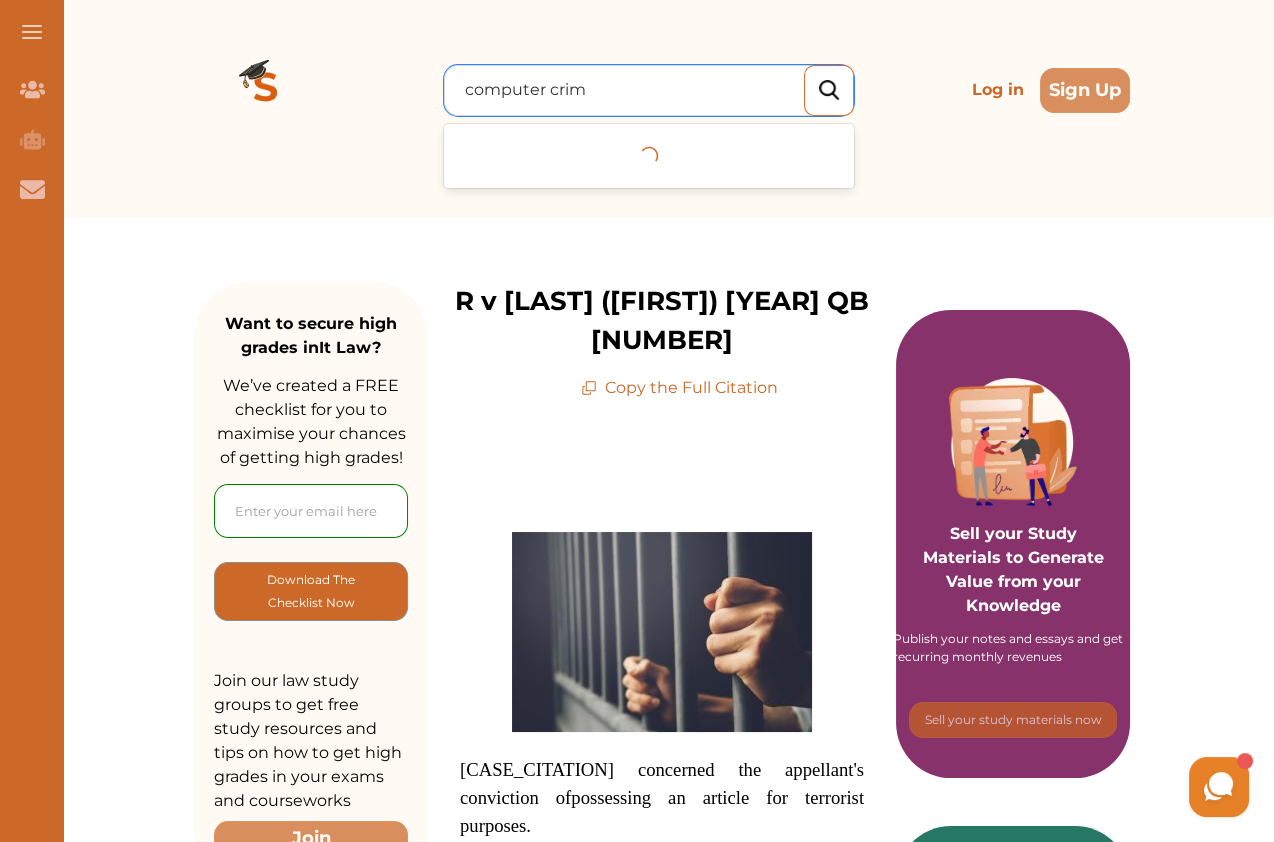 type on "computer crime" 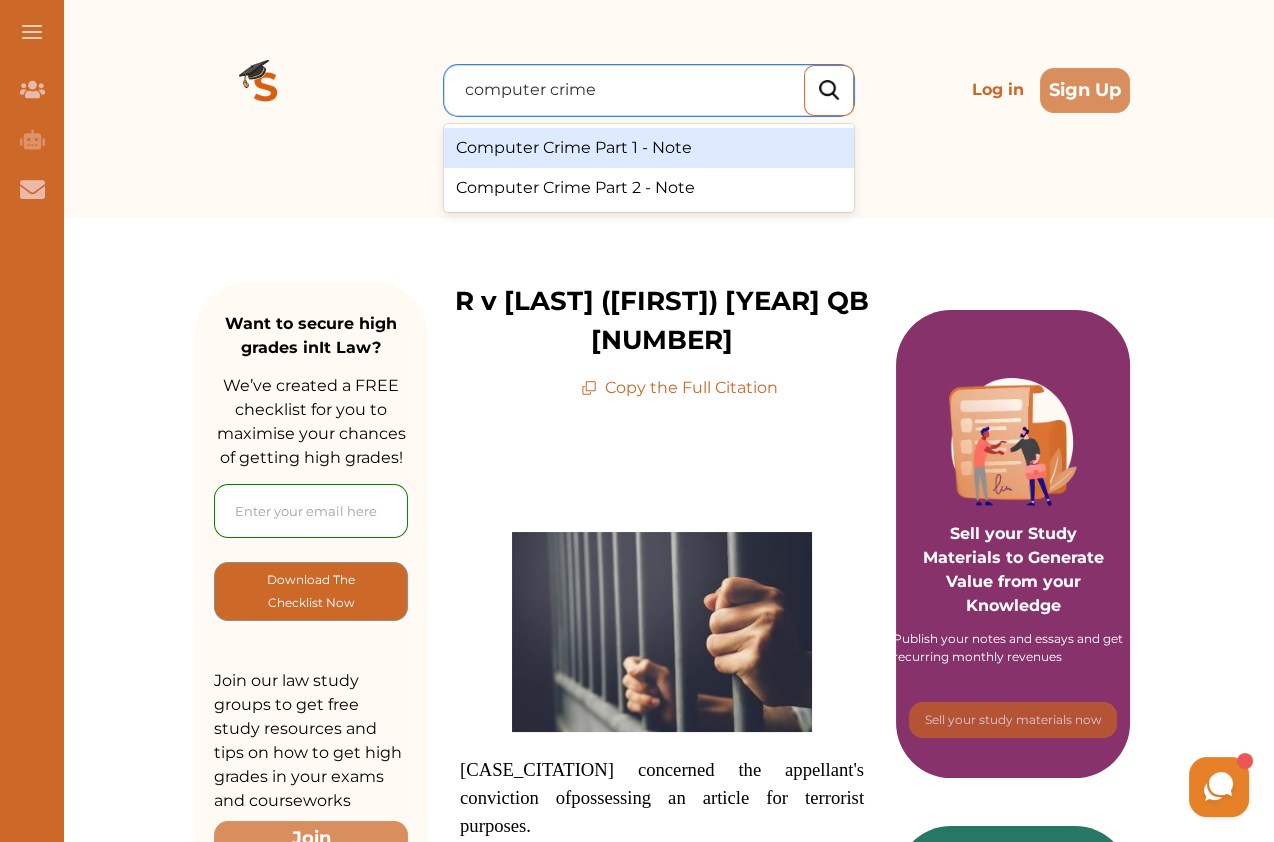 click on "Computer Crime Part 1  -  Note" at bounding box center [649, 148] 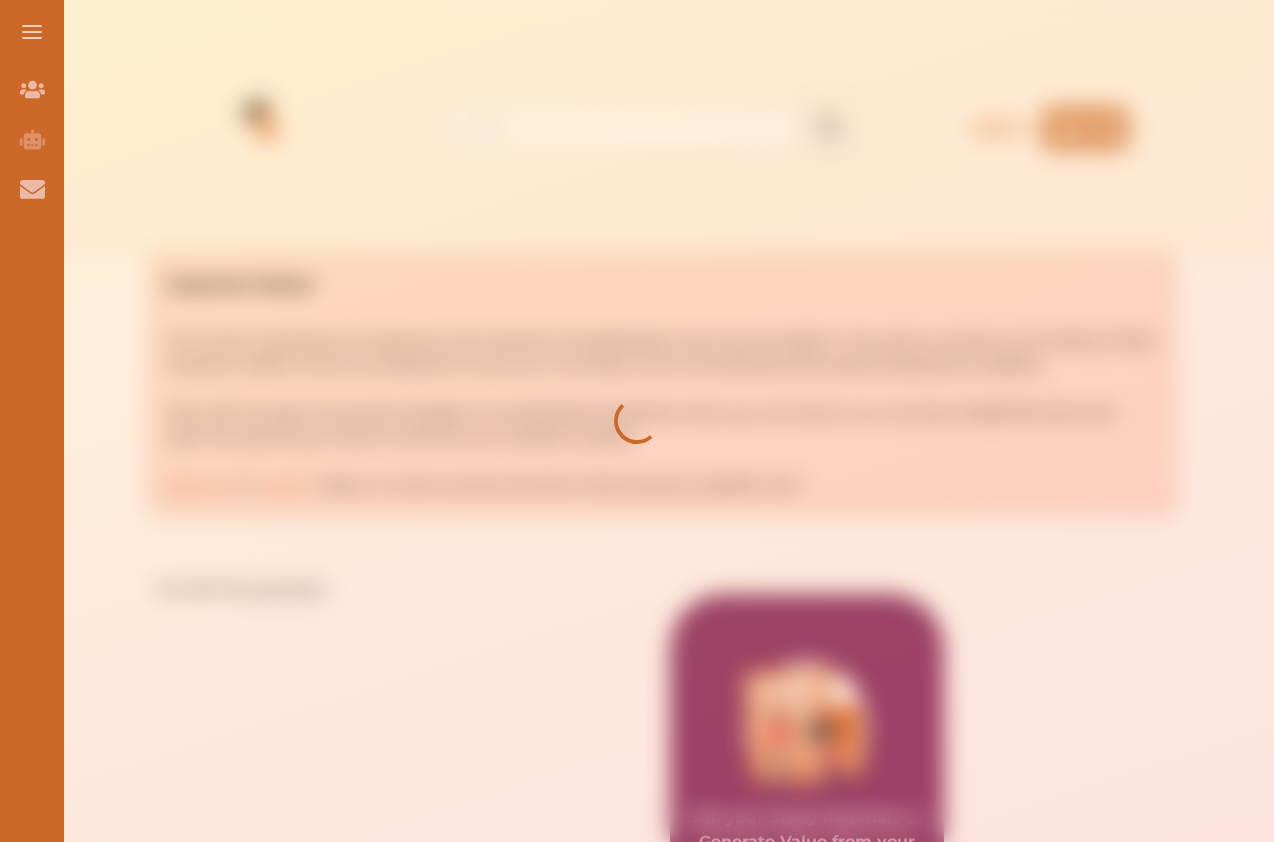 scroll, scrollTop: 0, scrollLeft: 0, axis: both 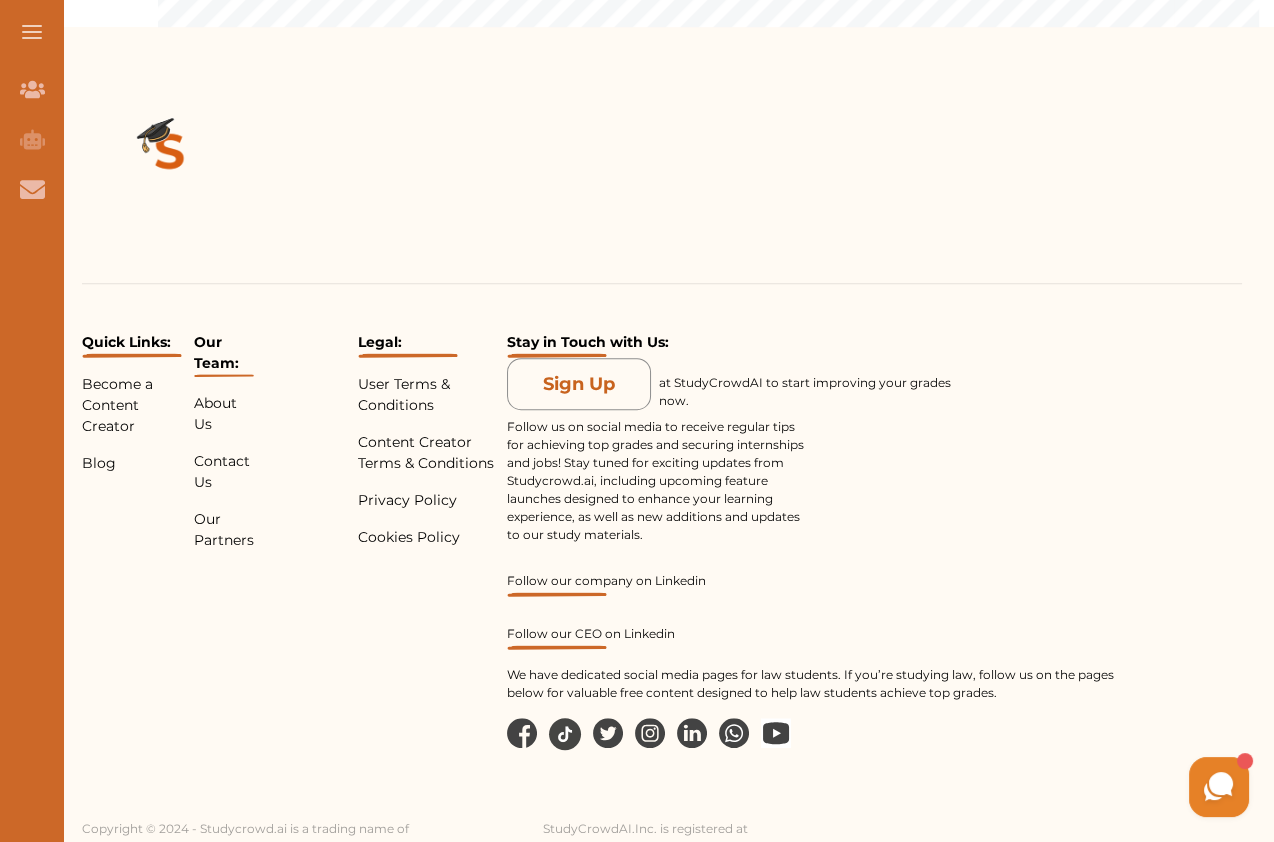 click at bounding box center [170, 155] 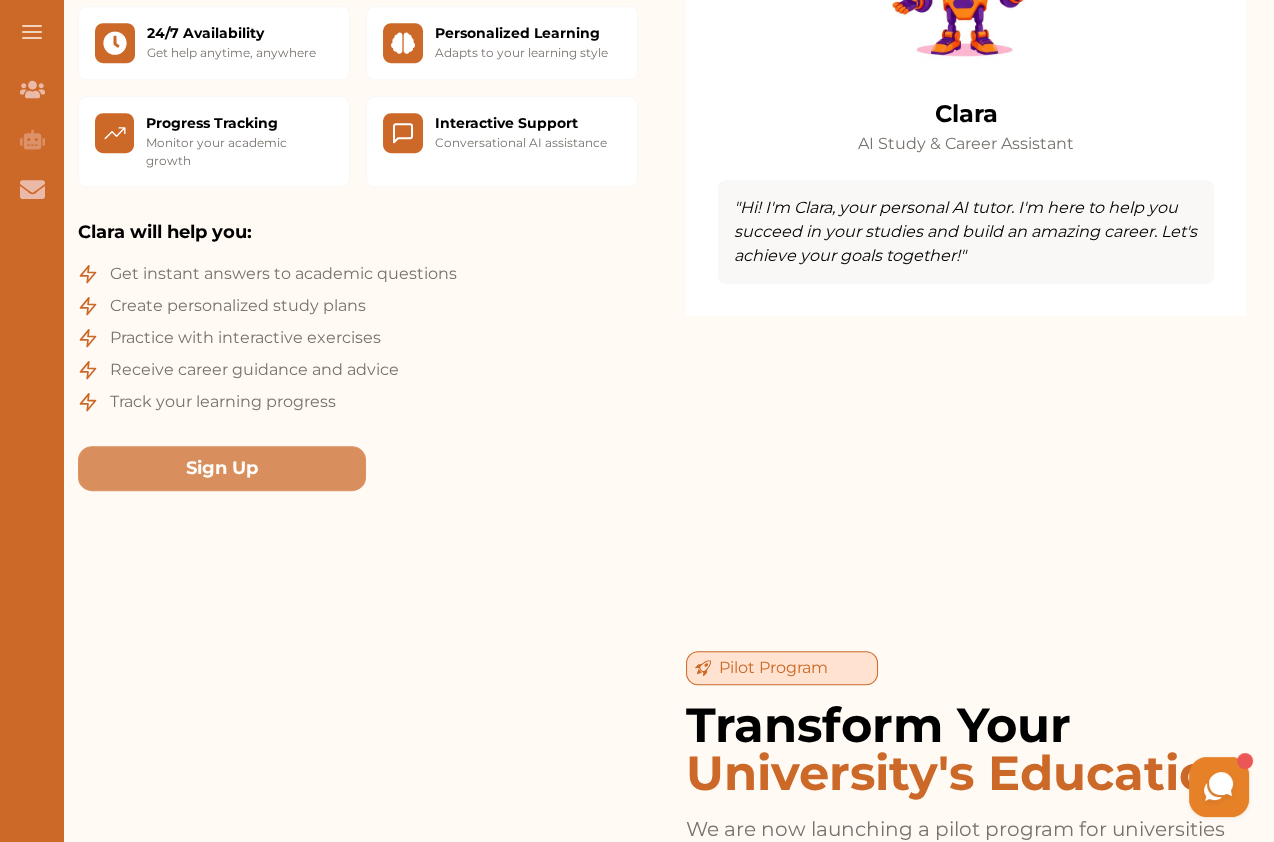 scroll, scrollTop: 4513, scrollLeft: 0, axis: vertical 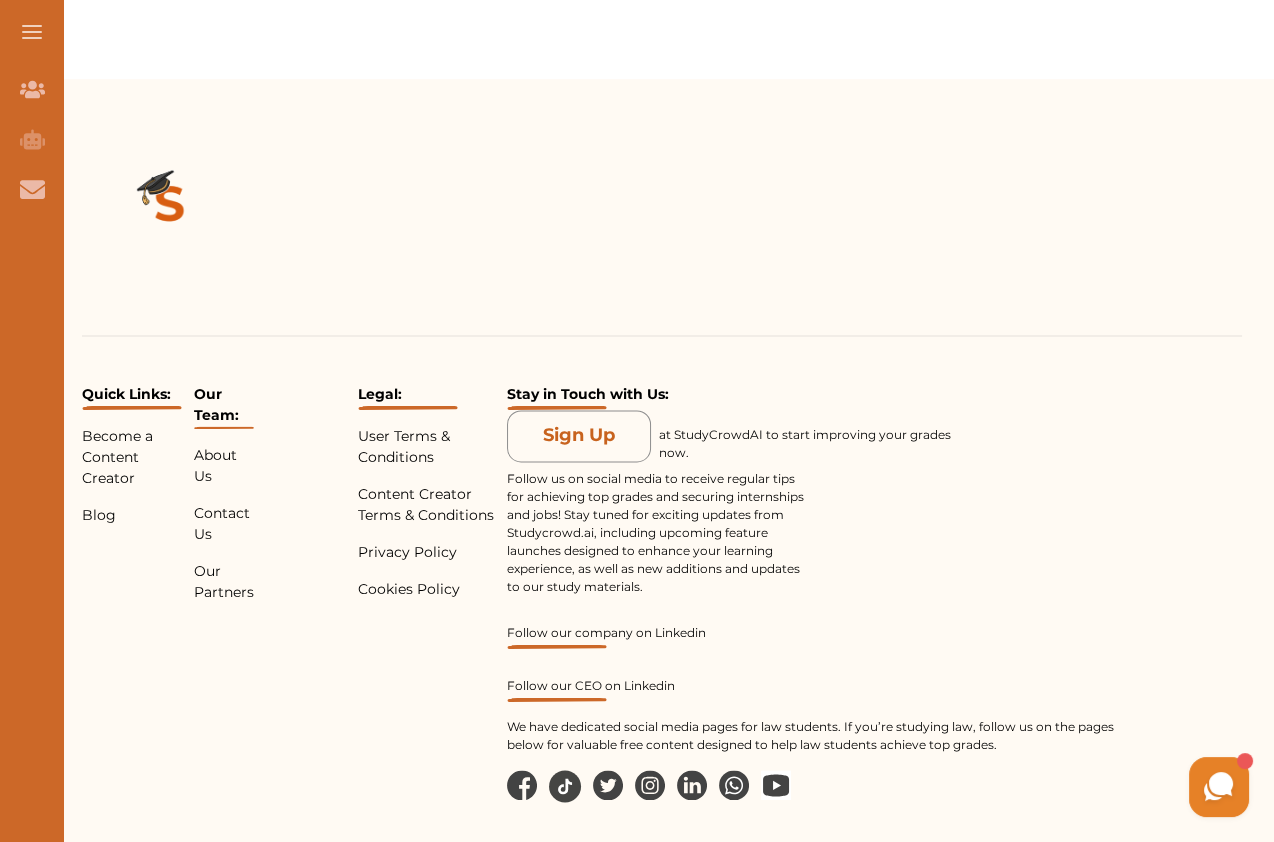 click at bounding box center [170, 207] 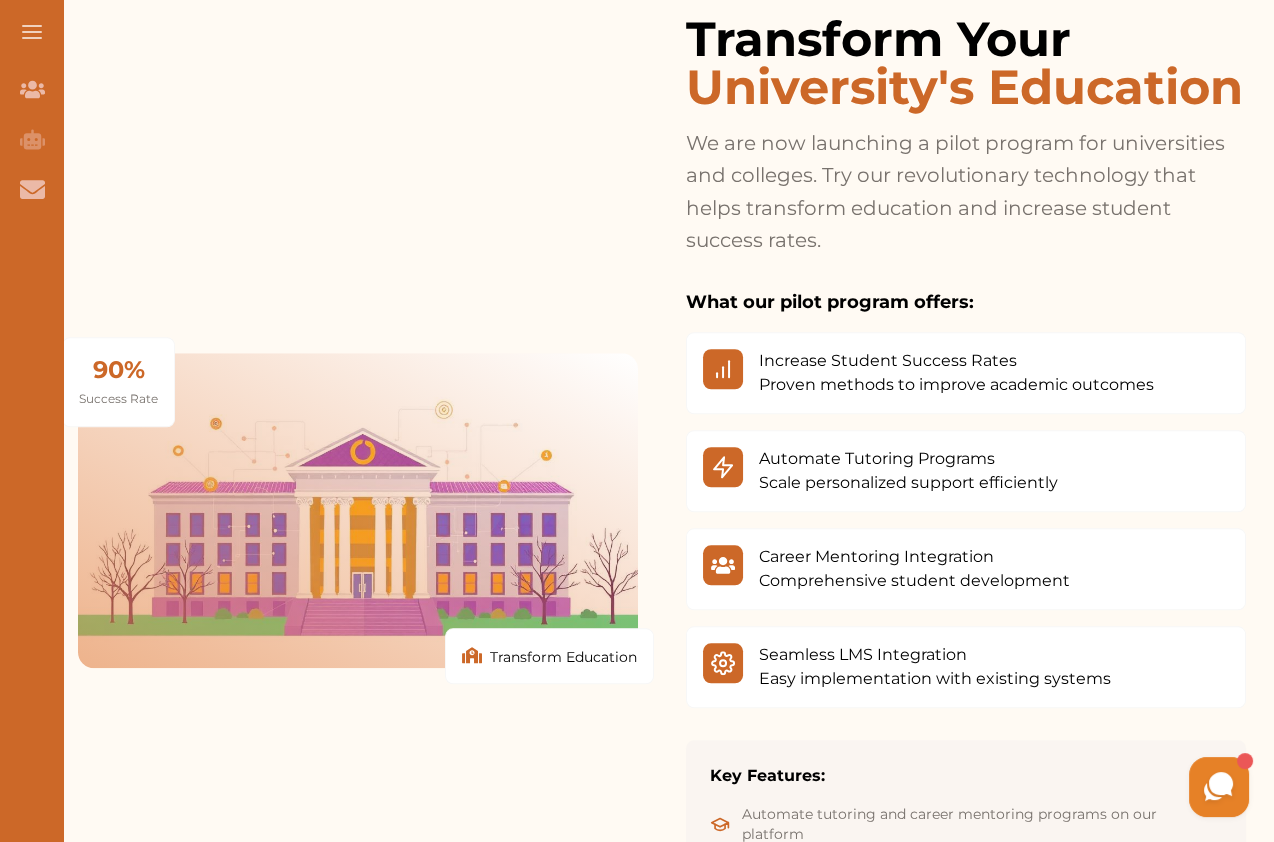 scroll, scrollTop: 2703, scrollLeft: 0, axis: vertical 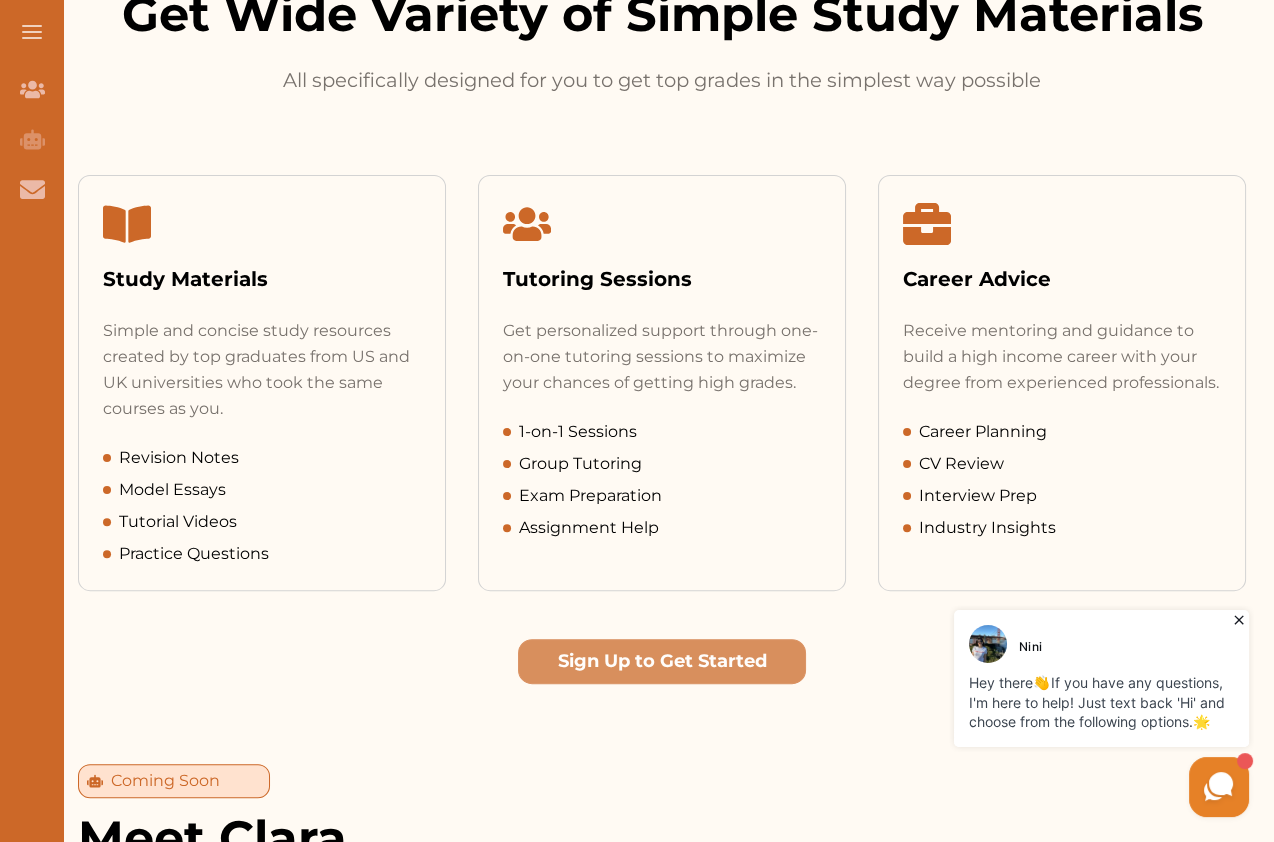 click 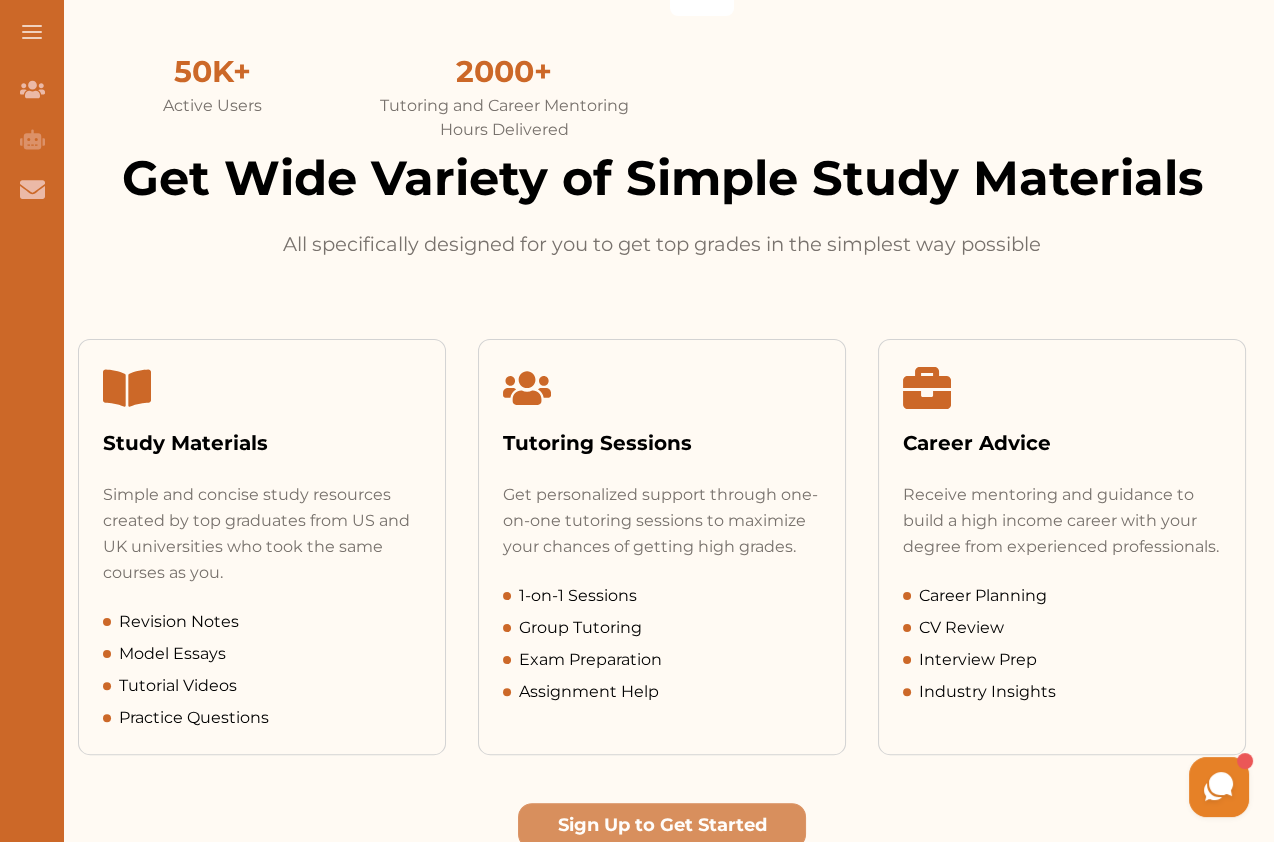 scroll, scrollTop: 0, scrollLeft: 0, axis: both 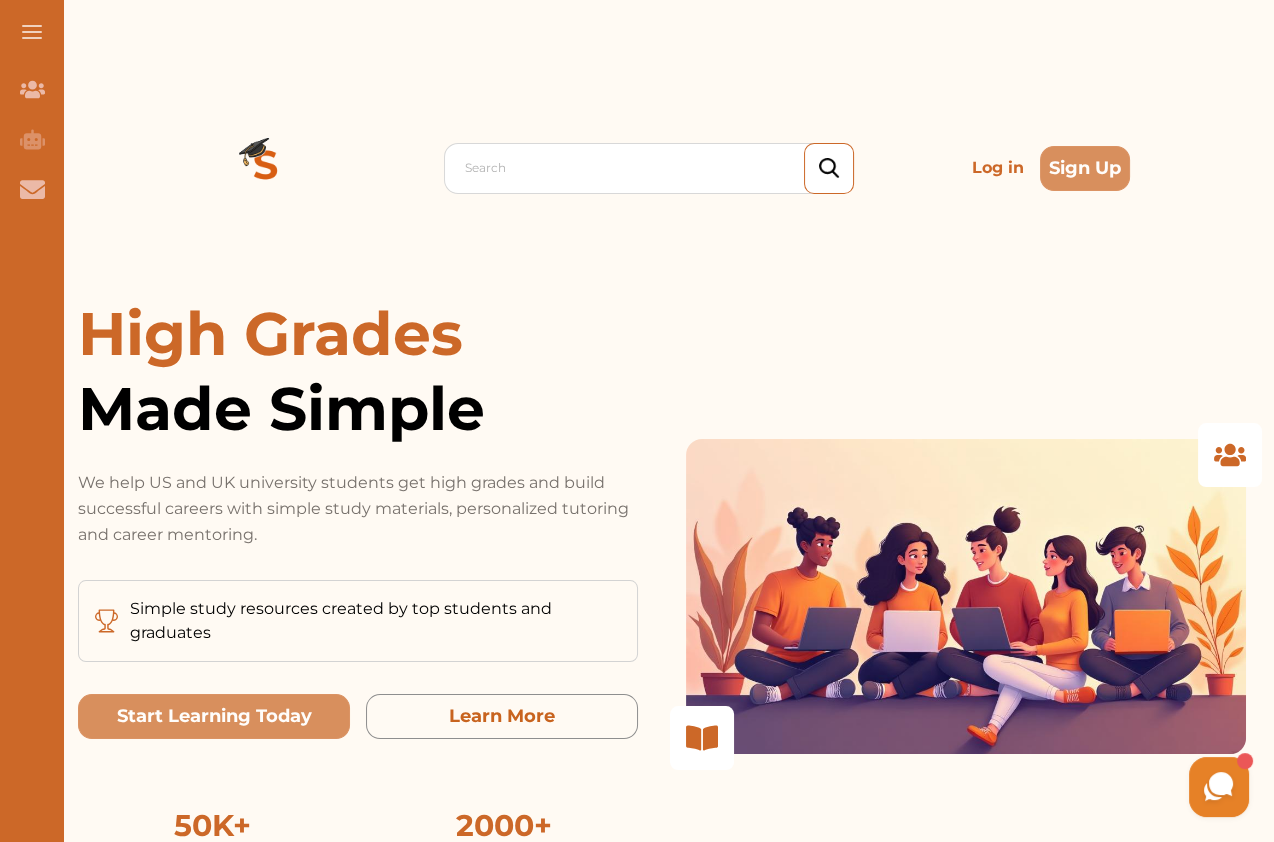 click at bounding box center (266, 168) 